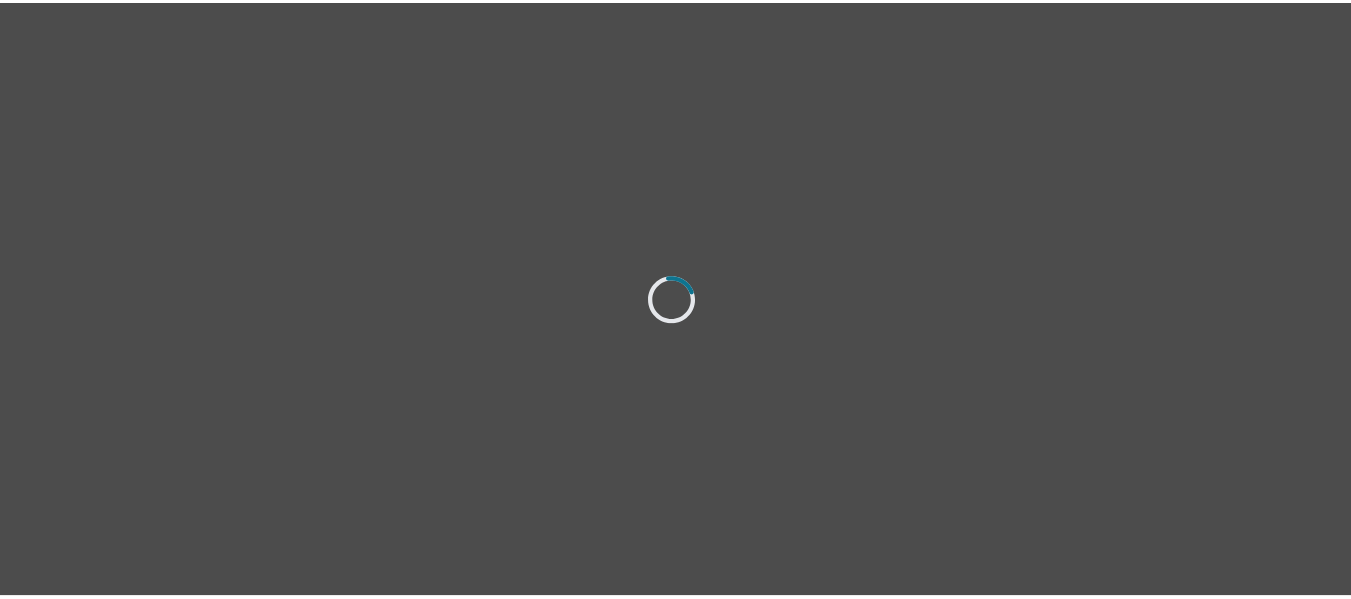 scroll, scrollTop: 0, scrollLeft: 0, axis: both 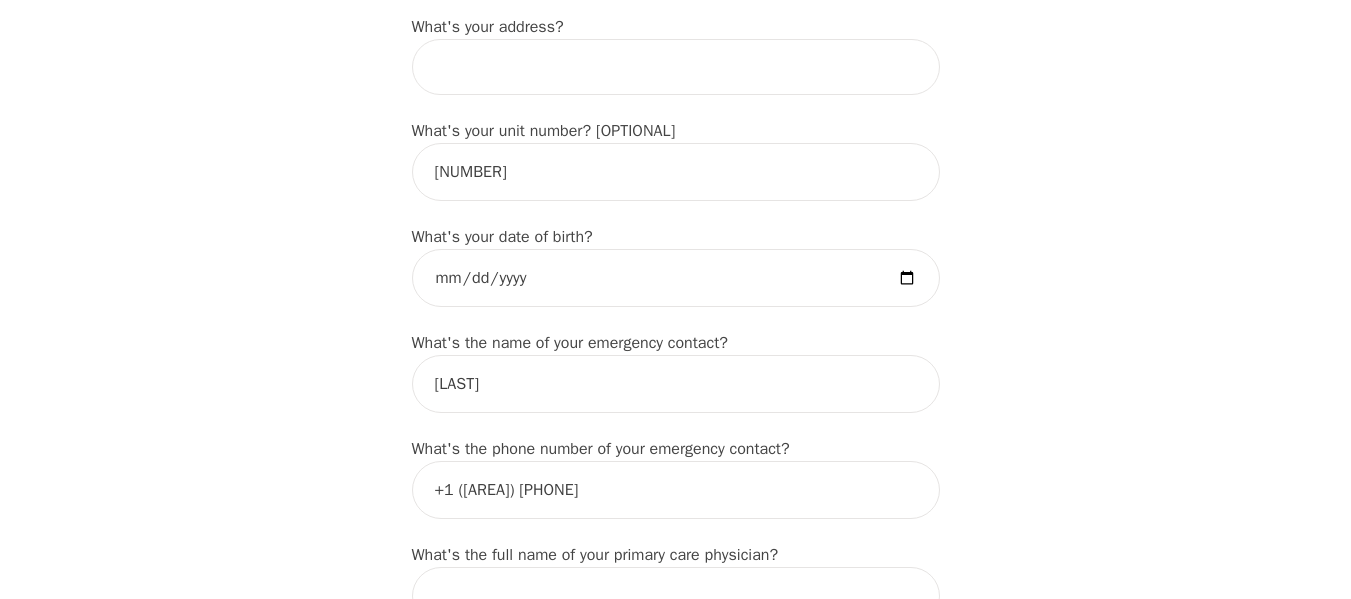 click at bounding box center (676, 67) 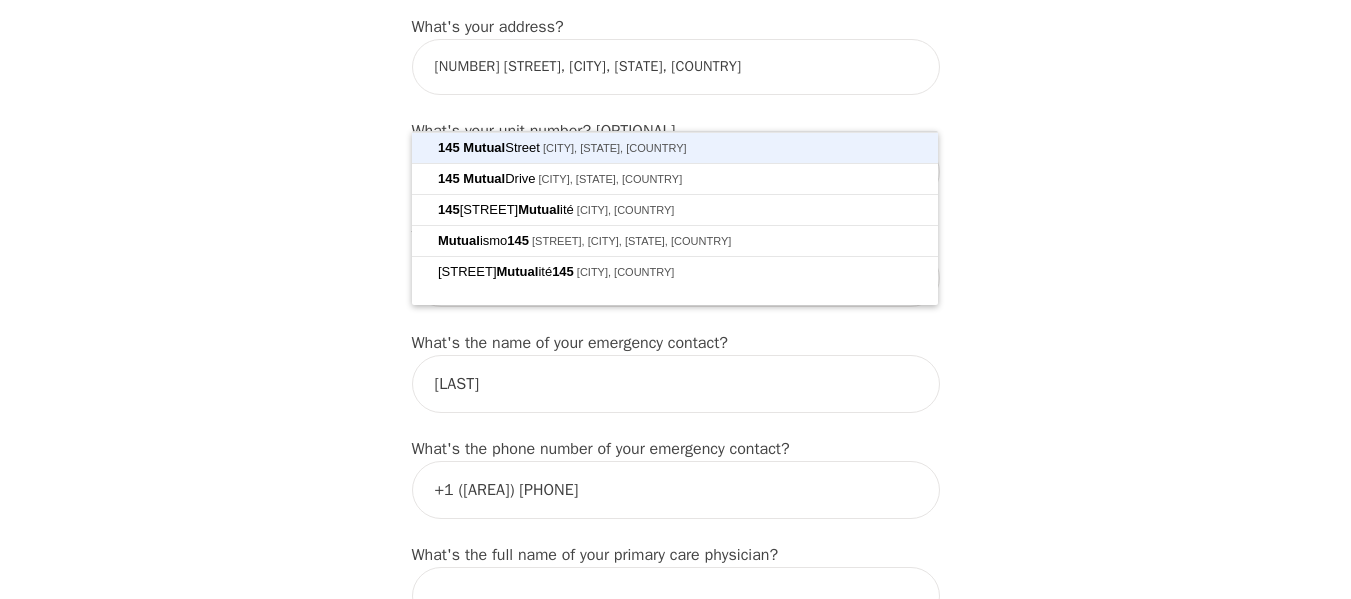 click on "Save and Continue" at bounding box center (676, 2061) 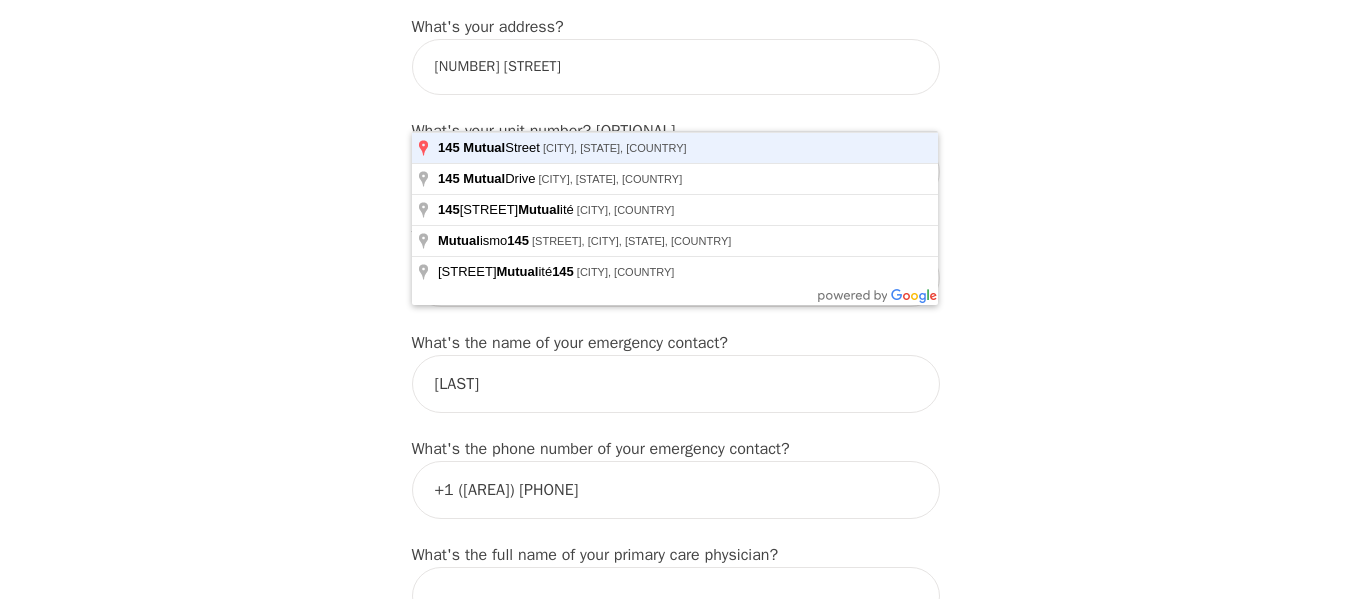 type on "[NUMBER] [STREET], [CITY], [STATE] [POSTAL_CODE], [COUNTRY]" 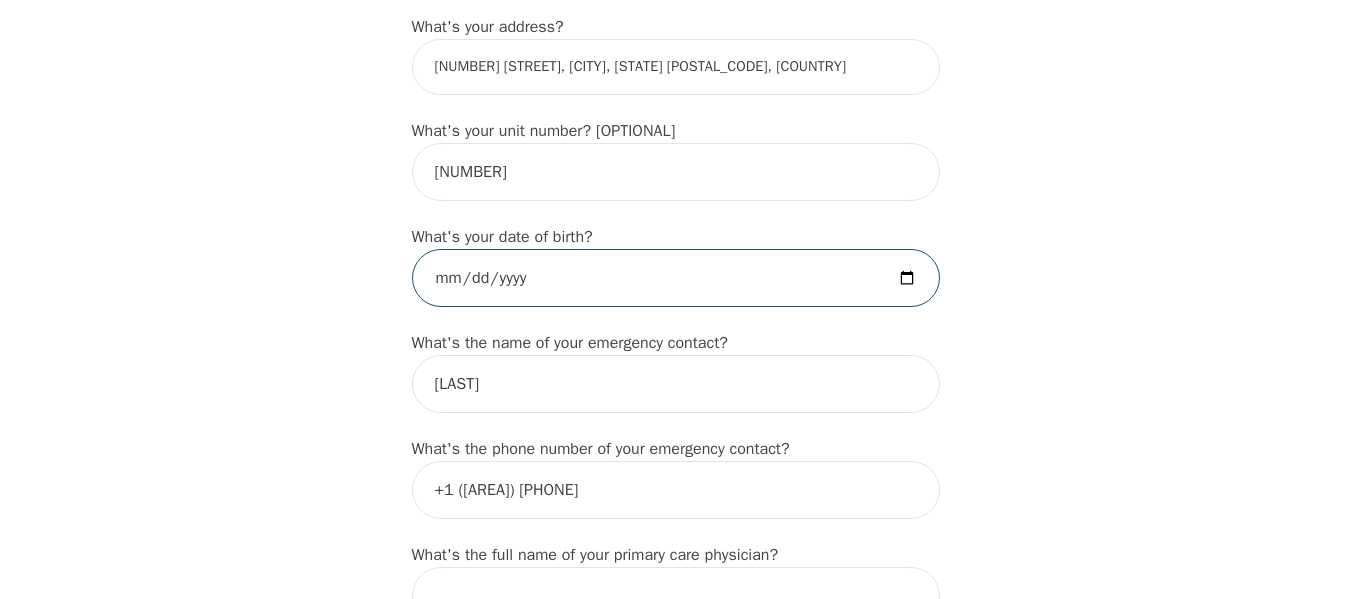 click at bounding box center [676, 278] 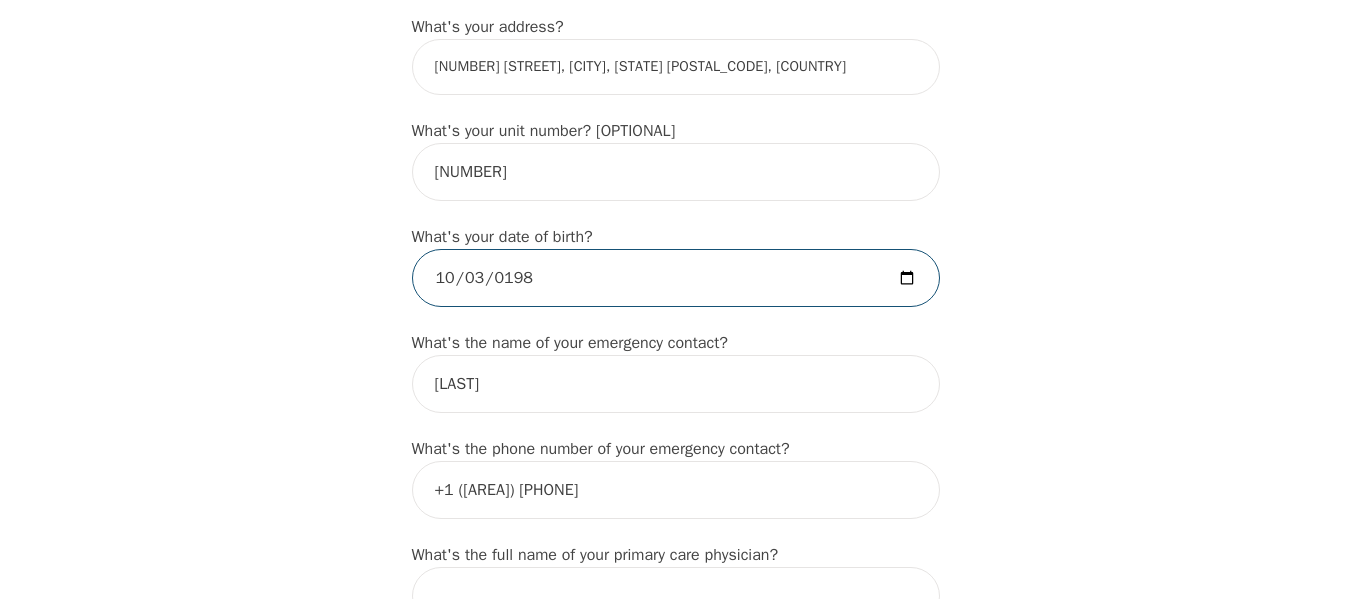 type on "[DATE]" 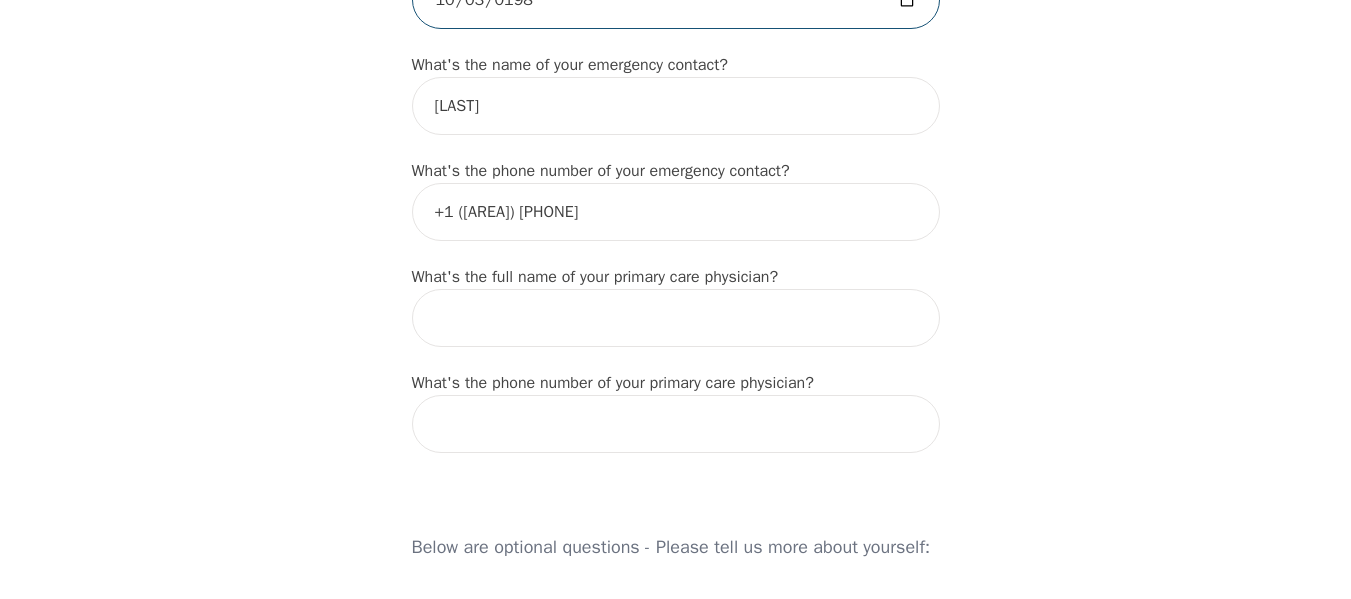 scroll, scrollTop: 1231, scrollLeft: 0, axis: vertical 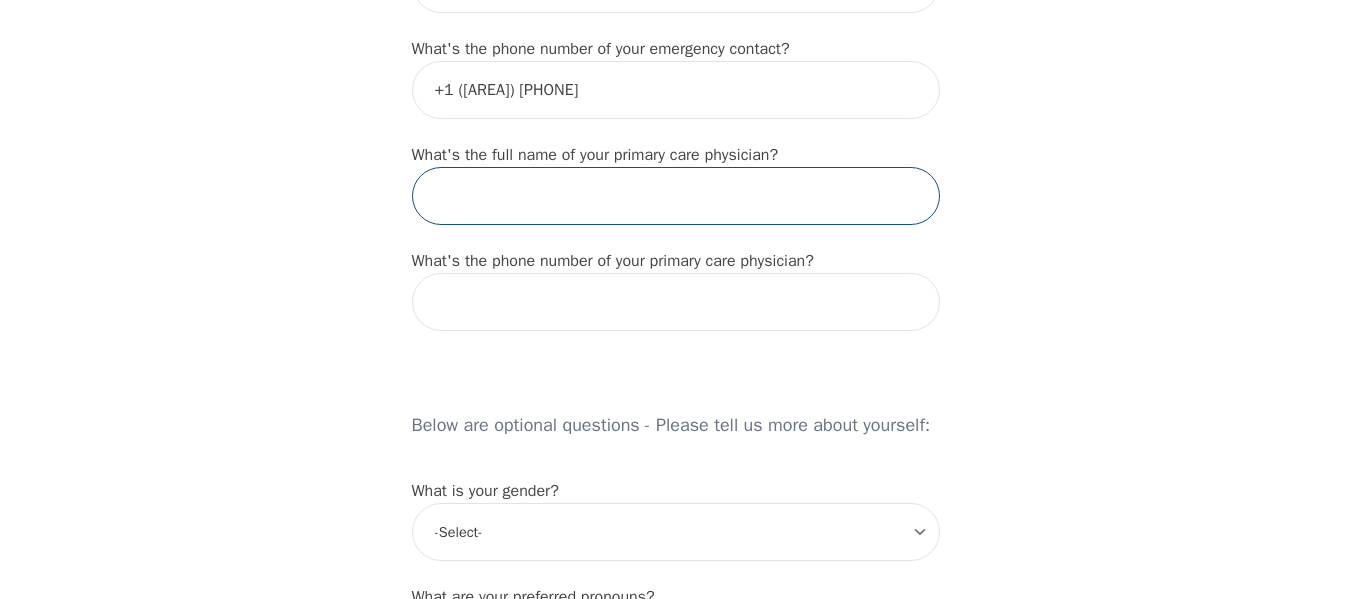 click at bounding box center (676, 196) 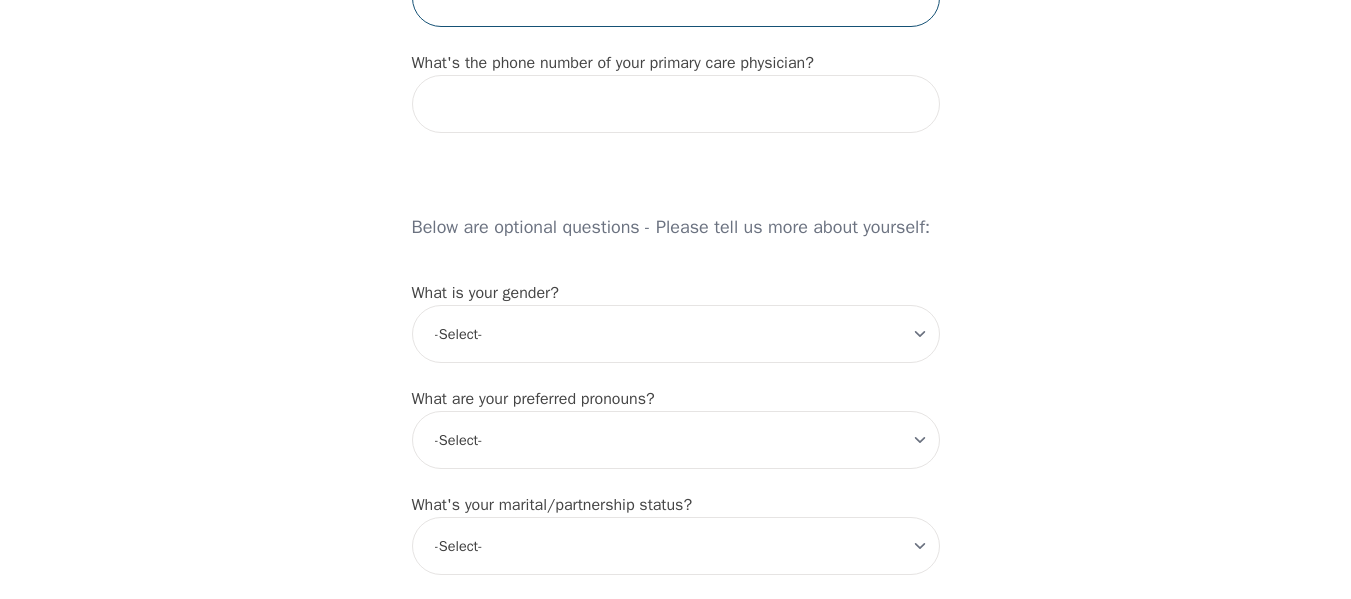 scroll, scrollTop: 1431, scrollLeft: 0, axis: vertical 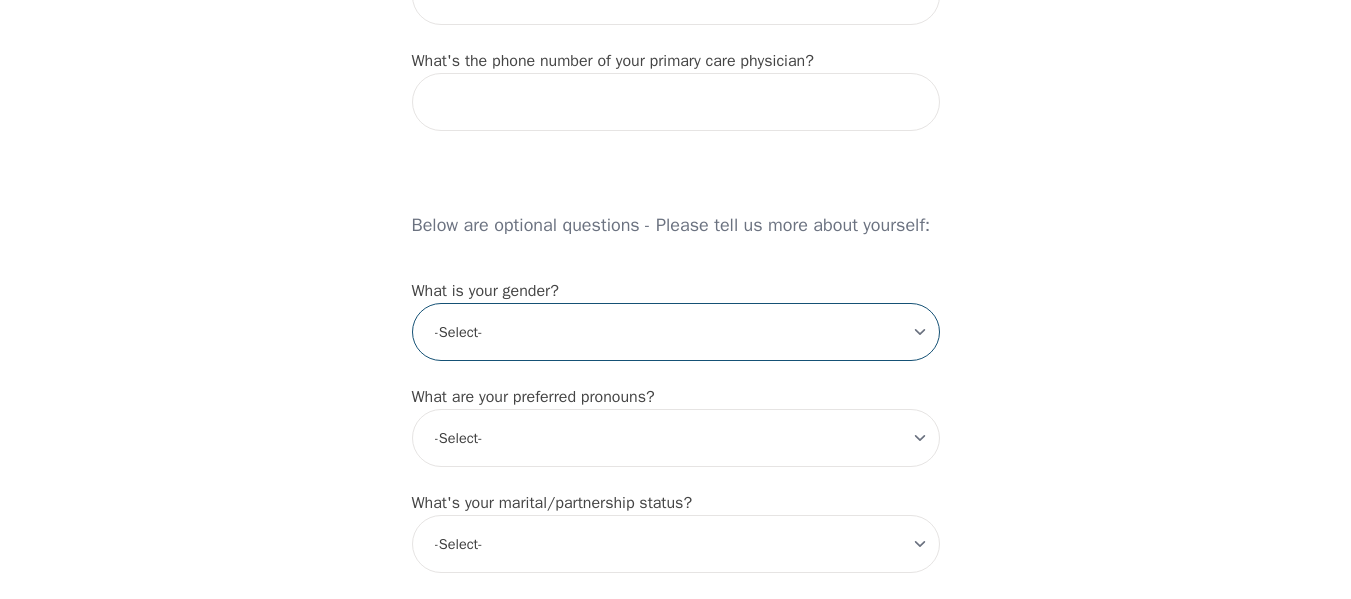 click on "-Select- male female non-binary transgender intersex prefer_not_to_say" at bounding box center [676, 332] 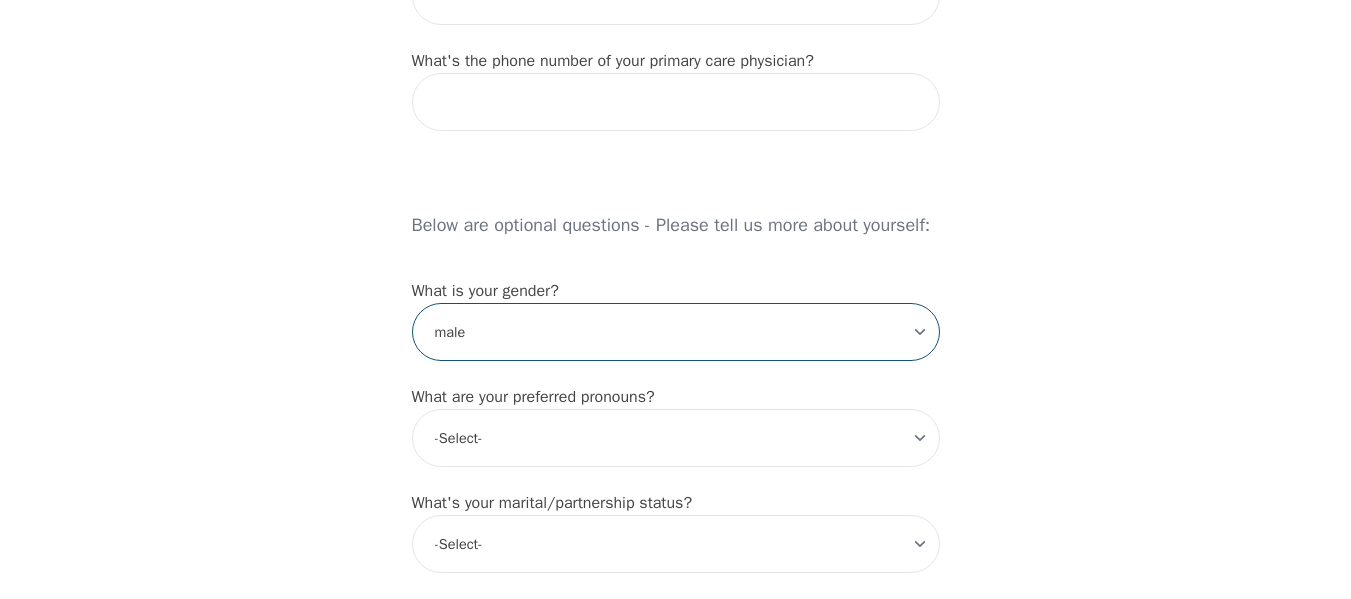 click on "-Select- male female non-binary transgender intersex prefer_not_to_say" at bounding box center (676, 332) 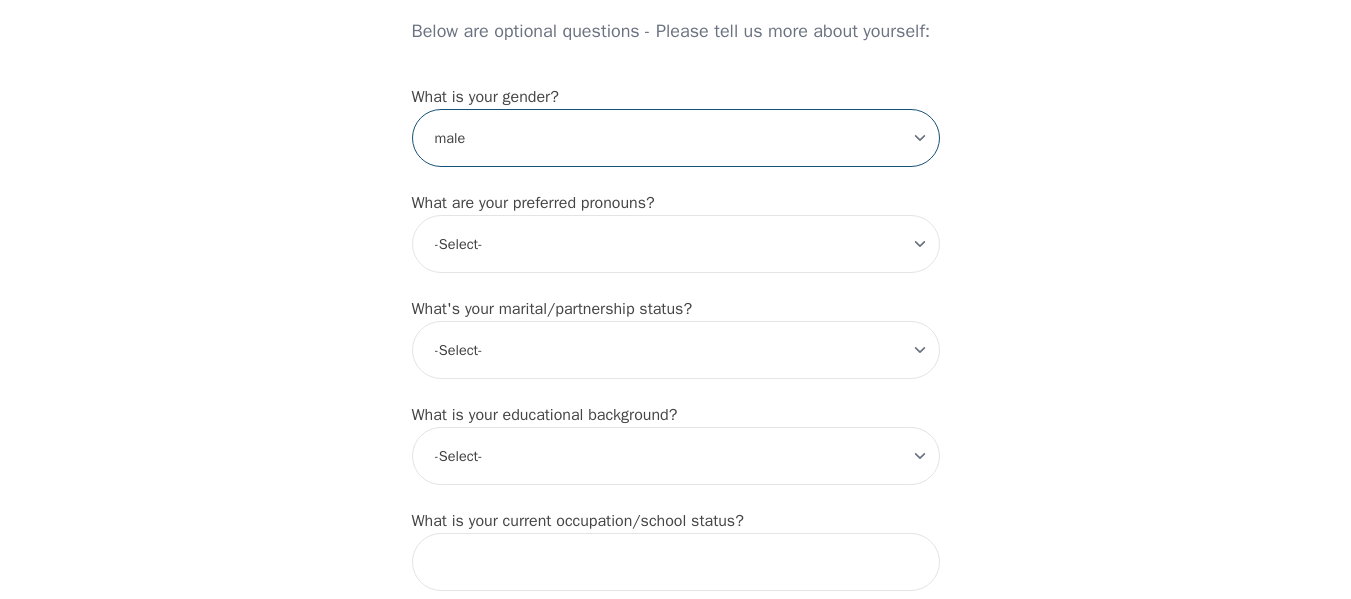 scroll, scrollTop: 1631, scrollLeft: 0, axis: vertical 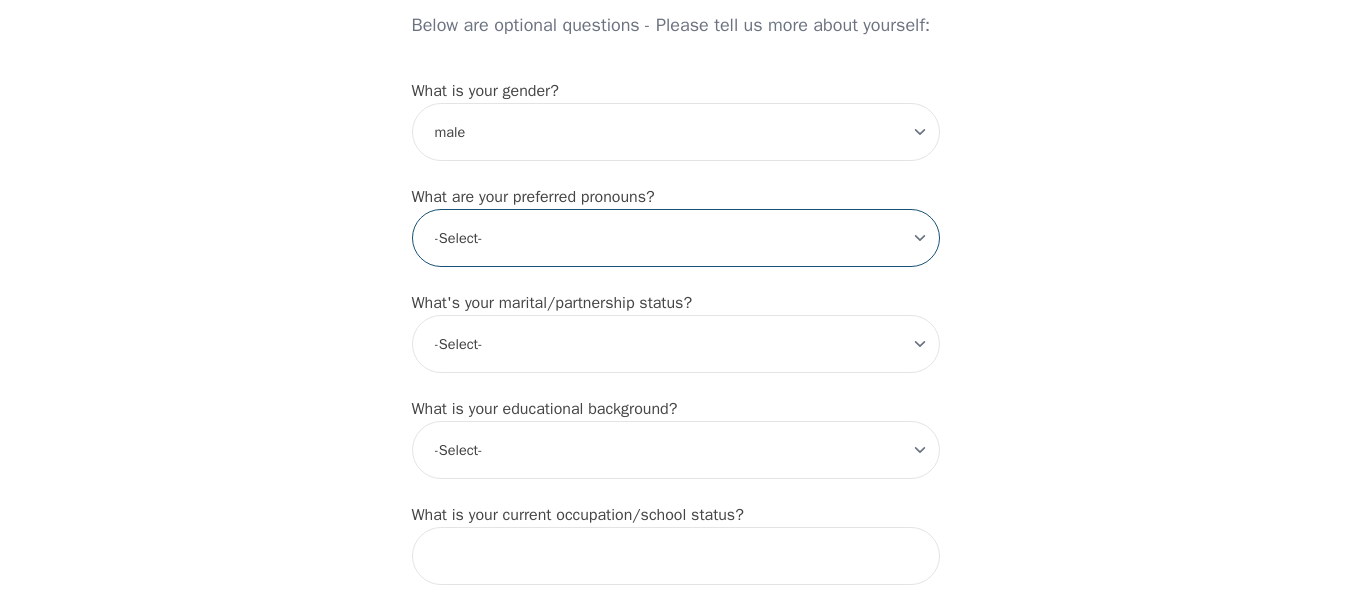 click on "-Select- he/him she/her they/them ze/zir xe/xem ey/em ve/ver tey/ter e/e per/per prefer_not_to_say" at bounding box center (676, 238) 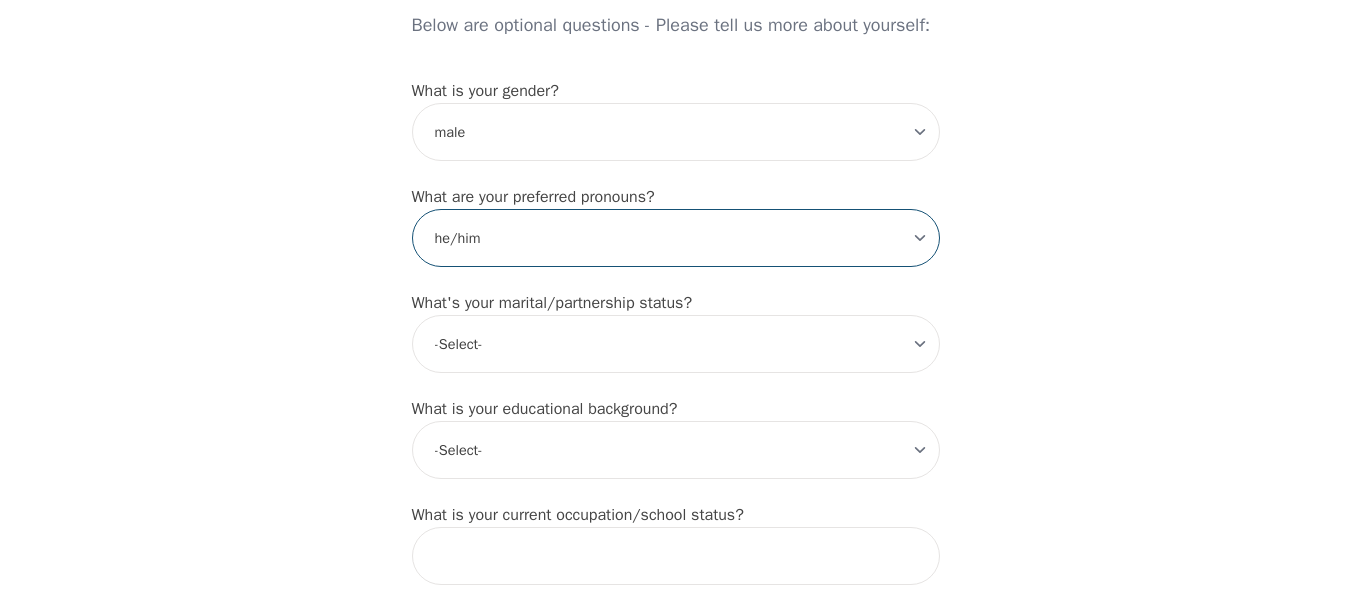 click on "-Select- he/him she/her they/them ze/zir xe/xem ey/em ve/ver tey/ter e/e per/per prefer_not_to_say" at bounding box center (676, 238) 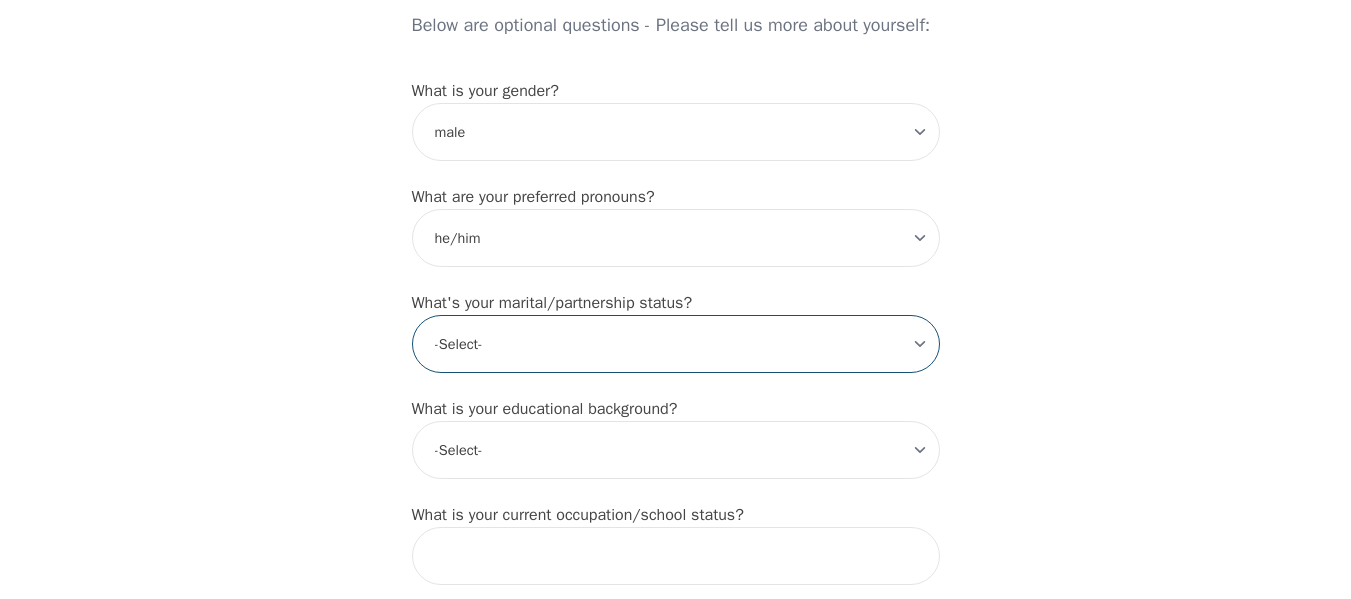 click on "-Select- Single Partnered Married Common Law Widowed Separated Divorced" at bounding box center [676, 344] 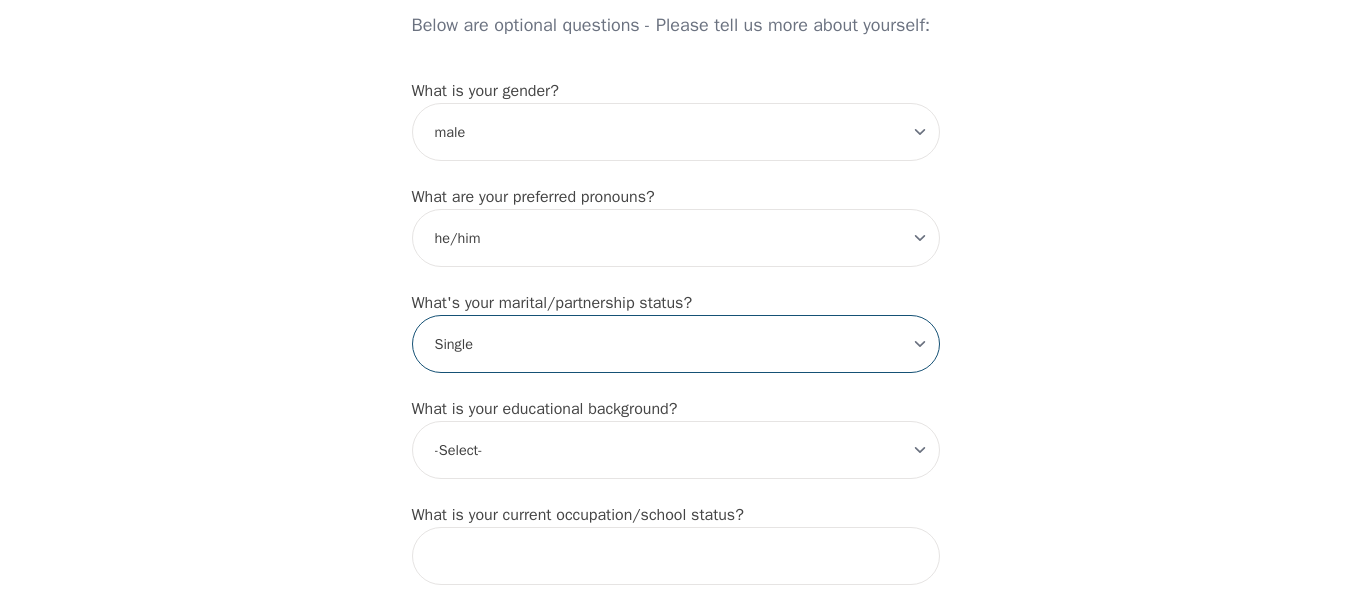 click on "-Select- Single Partnered Married Common Law Widowed Separated Divorced" at bounding box center [676, 344] 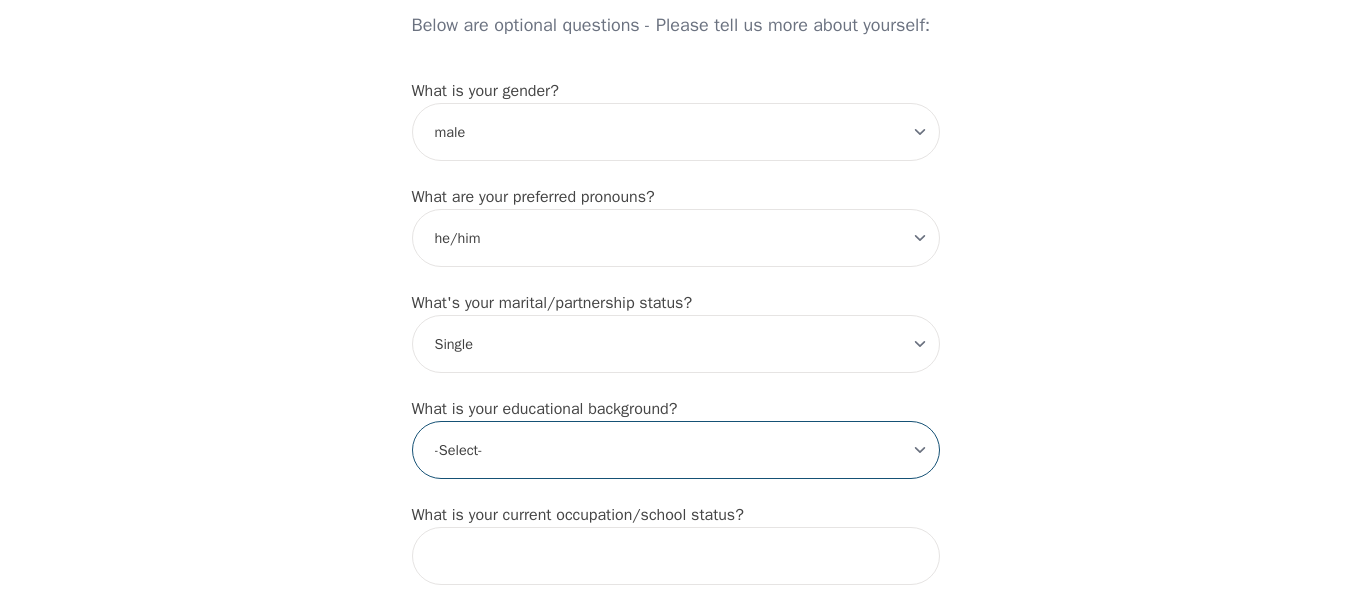 click on "-Select- Less than high school High school Associate degree Bachelor degree Master's degree Professional degree Doctorial degree" at bounding box center [676, 450] 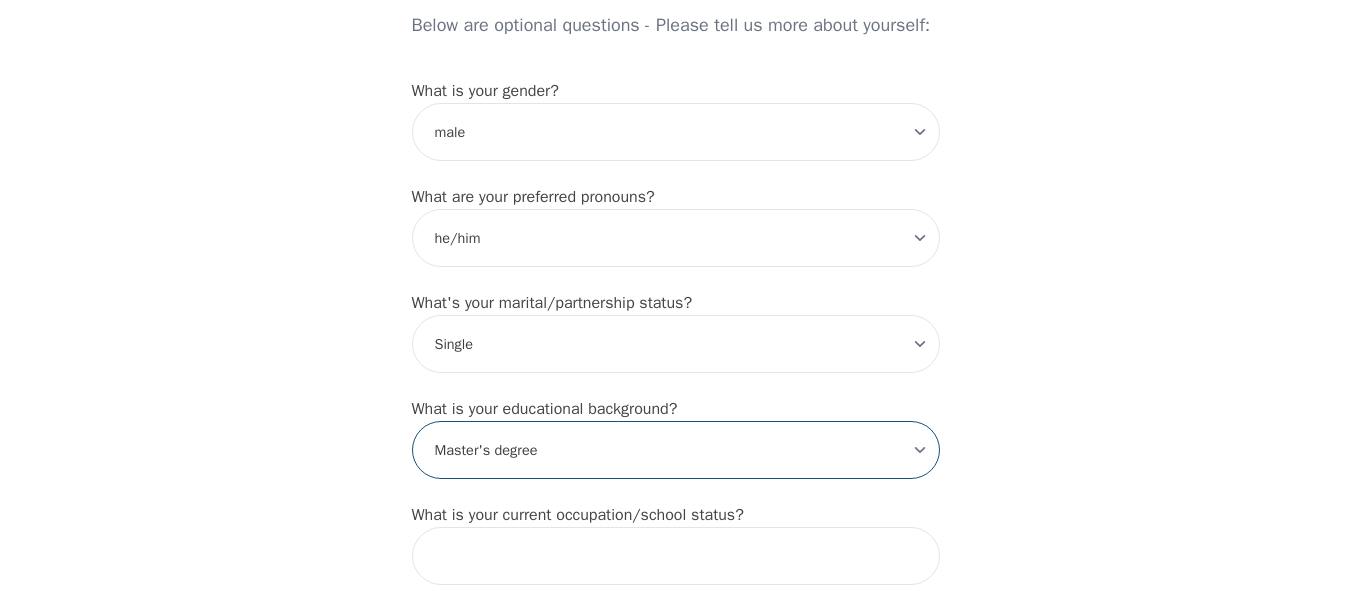 click on "-Select- Less than high school High school Associate degree Bachelor degree Master's degree Professional degree Doctorial degree" at bounding box center [676, 450] 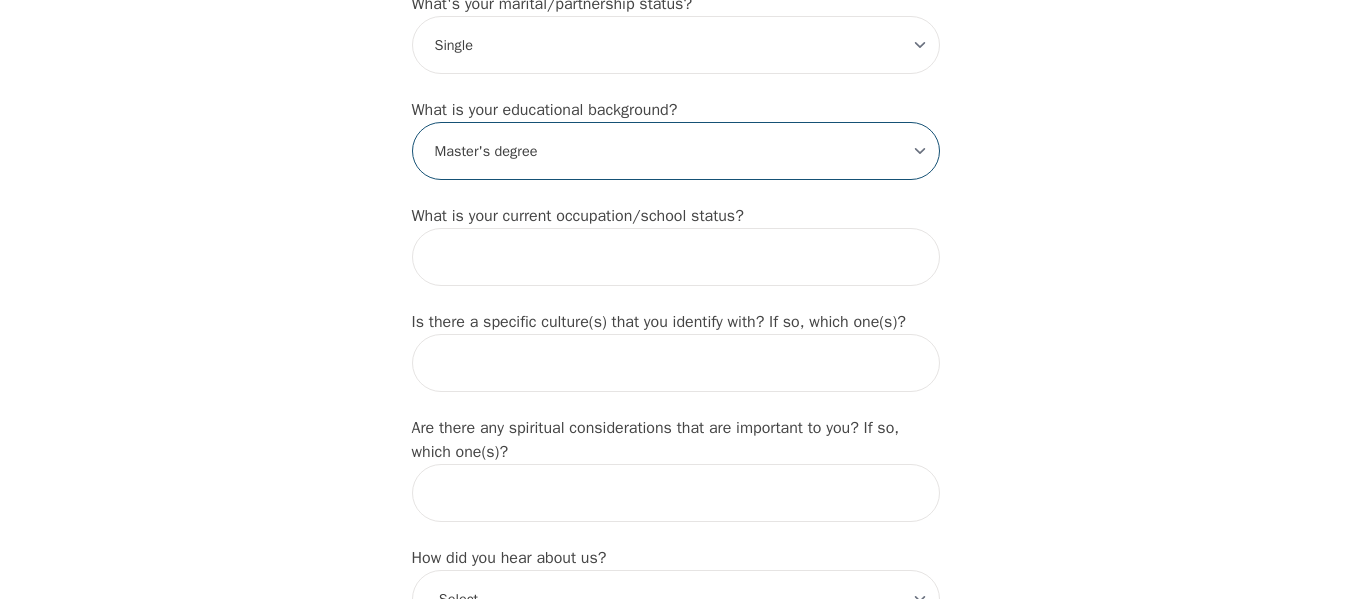 scroll, scrollTop: 1931, scrollLeft: 0, axis: vertical 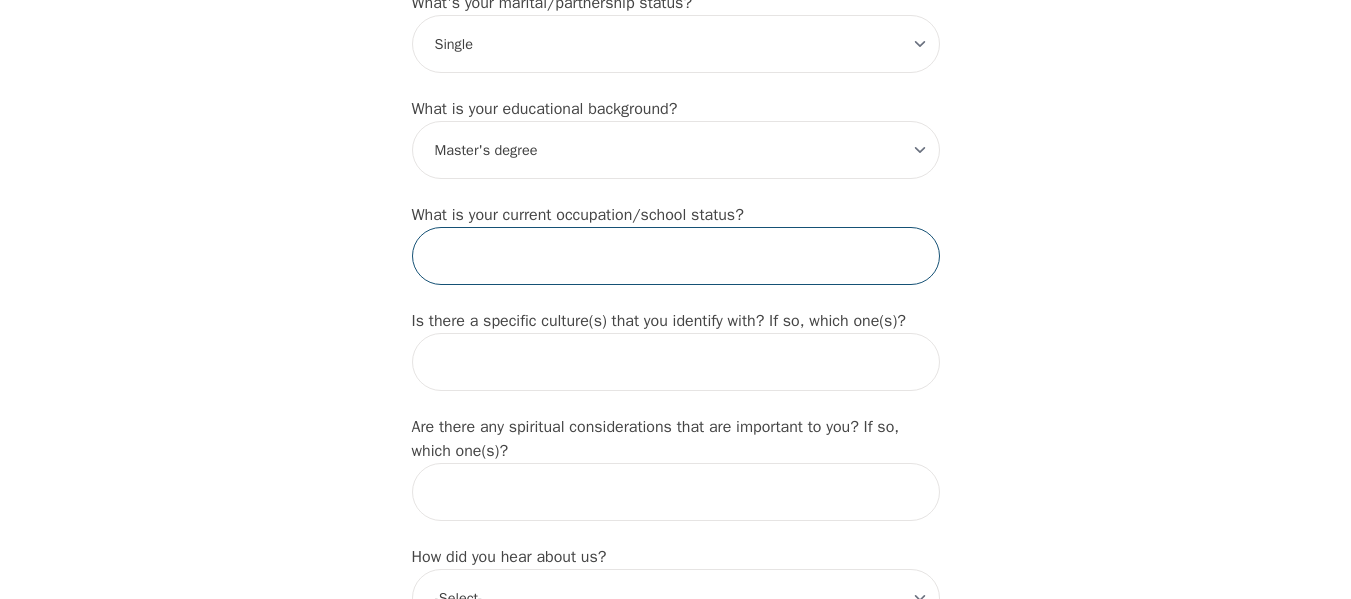 click at bounding box center [676, 256] 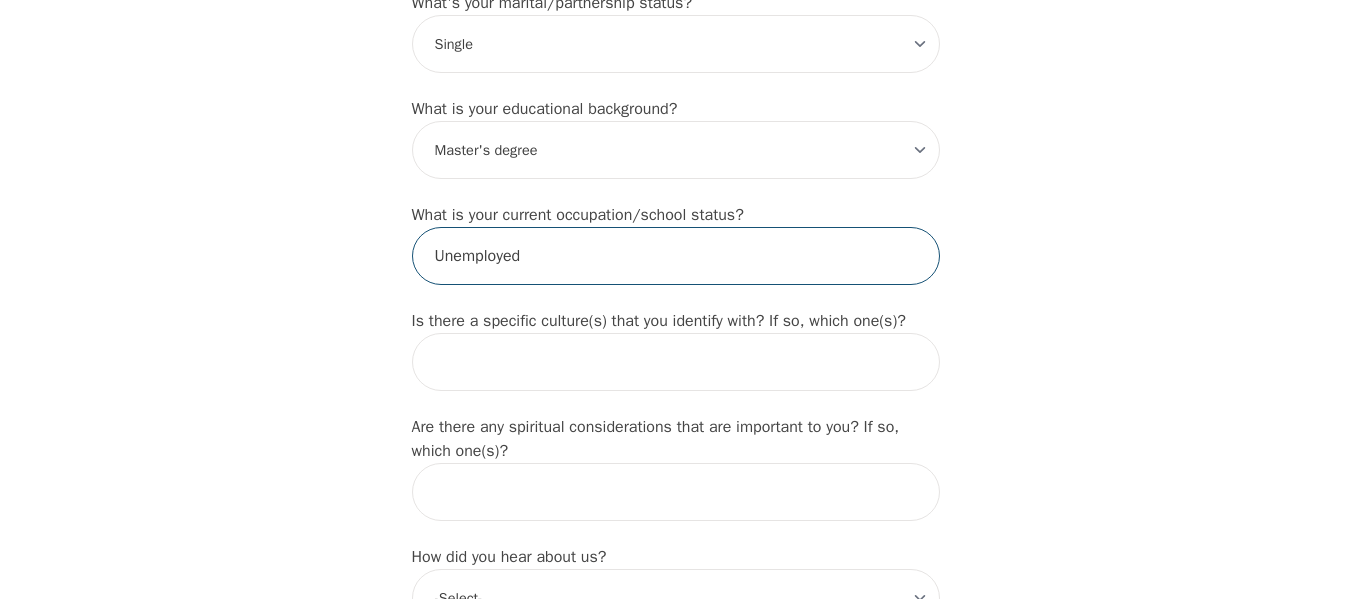 type on "Unemployed" 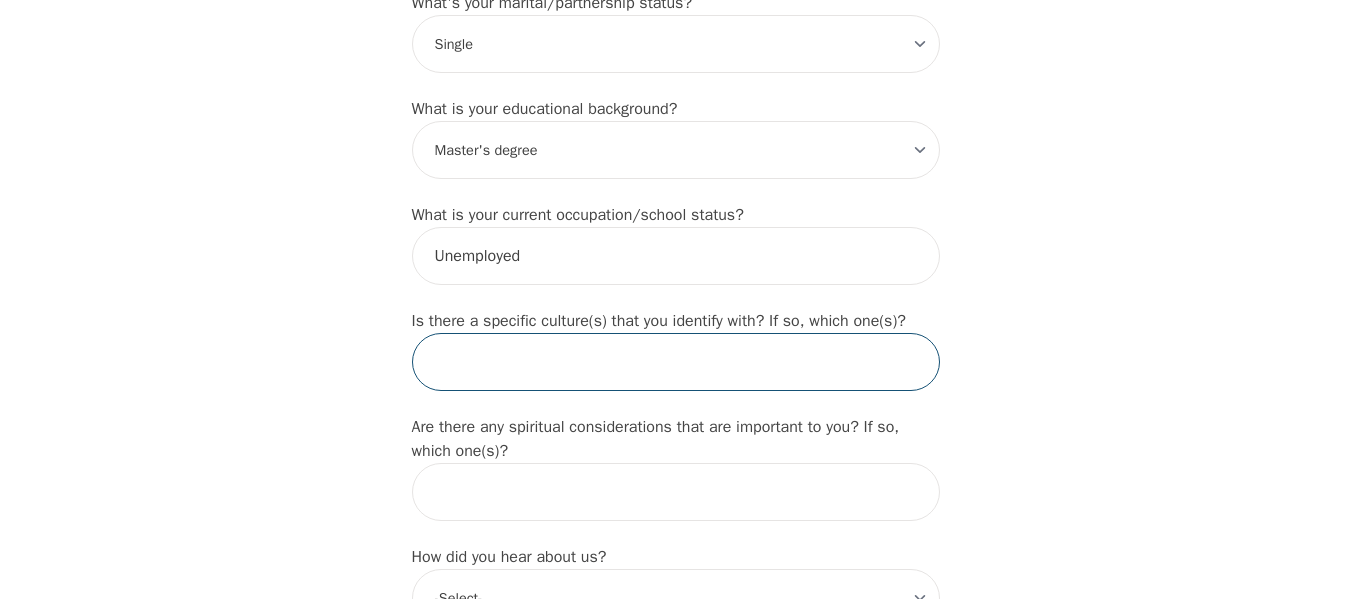 click at bounding box center (676, 362) 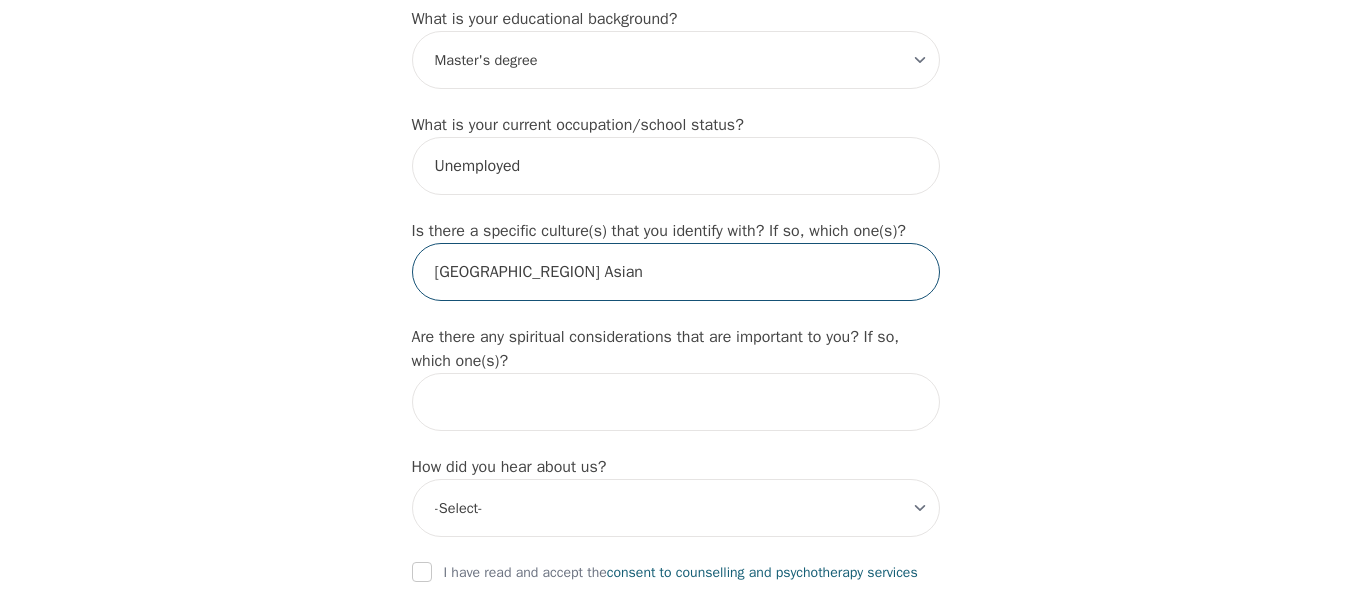 scroll, scrollTop: 2131, scrollLeft: 0, axis: vertical 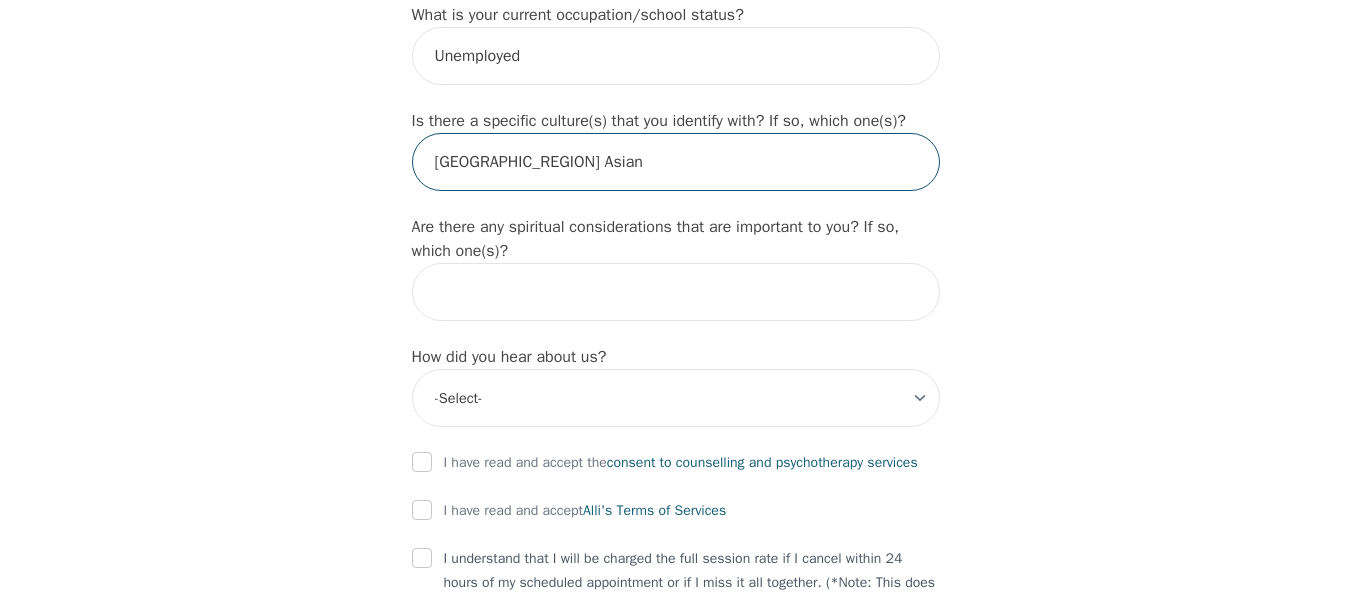 type on "[GEOGRAPHIC_REGION] Asian" 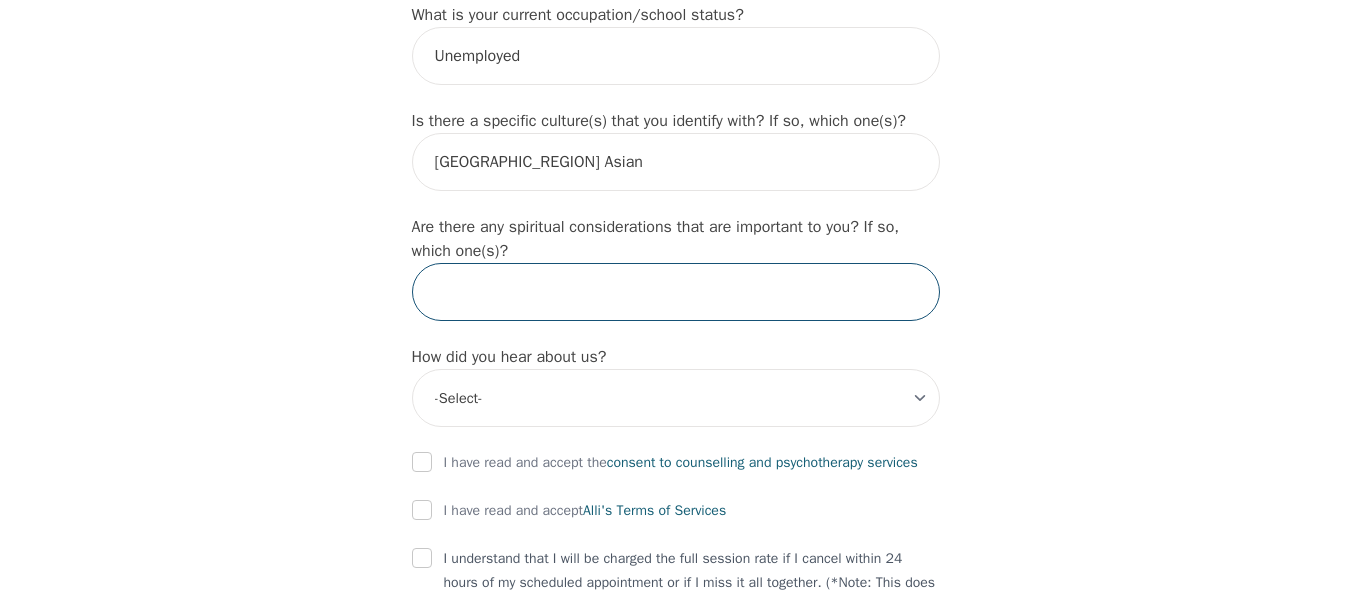 click at bounding box center [676, 292] 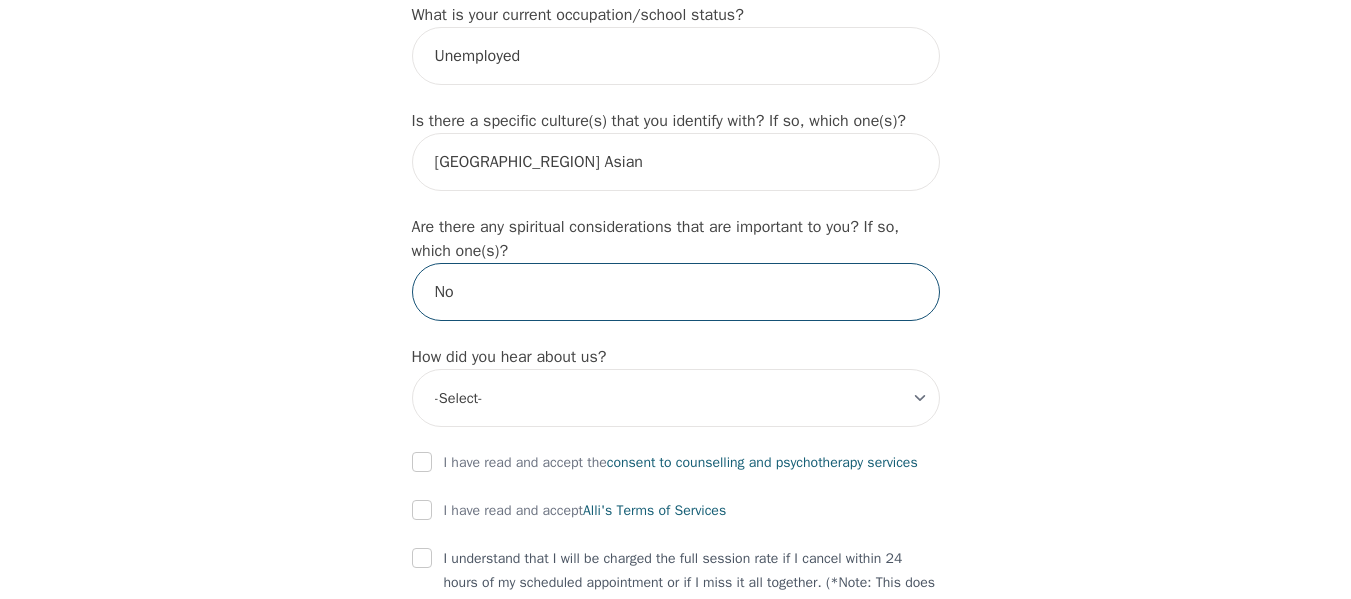 type on "No" 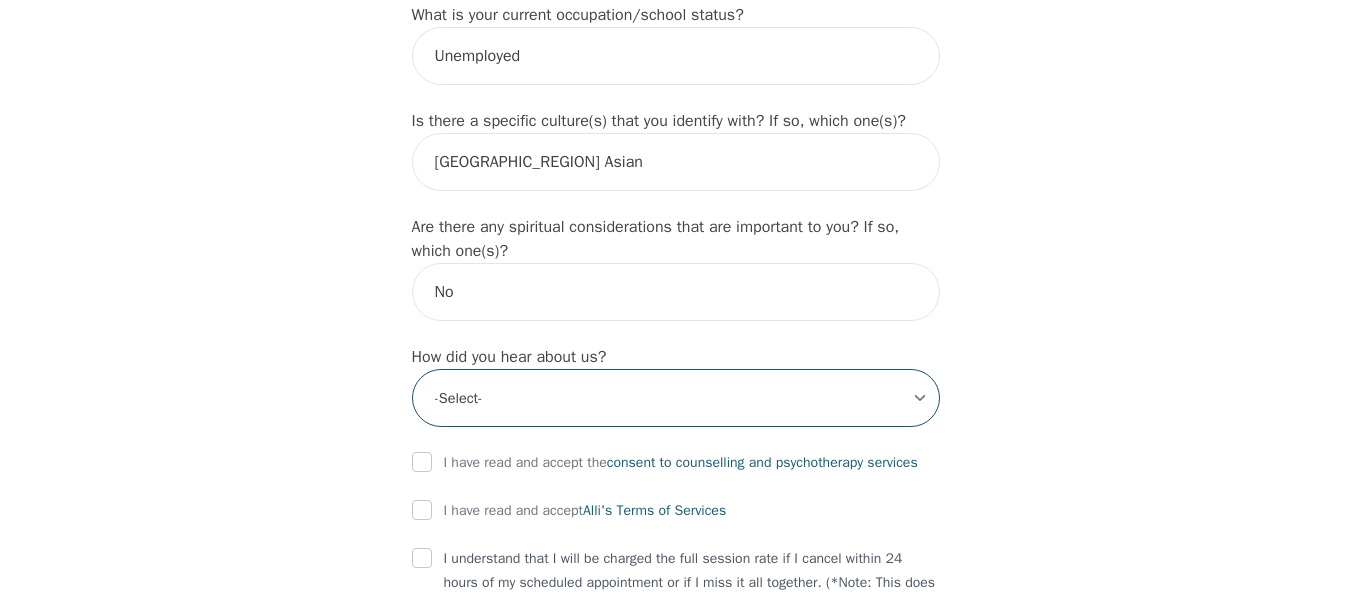 click on "-Select- Physician/Specialist Friend Facebook Instagram Google Search Google Ads Facebook/Instagram Ads Other" at bounding box center [676, 398] 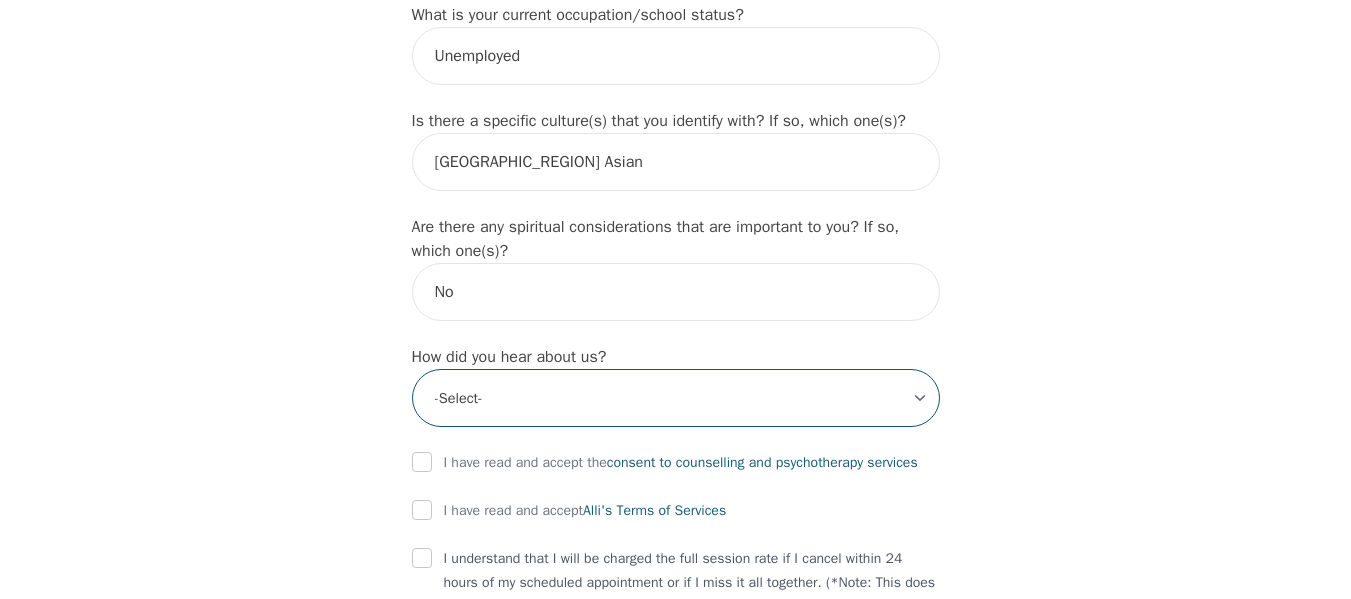 select on "Instagram" 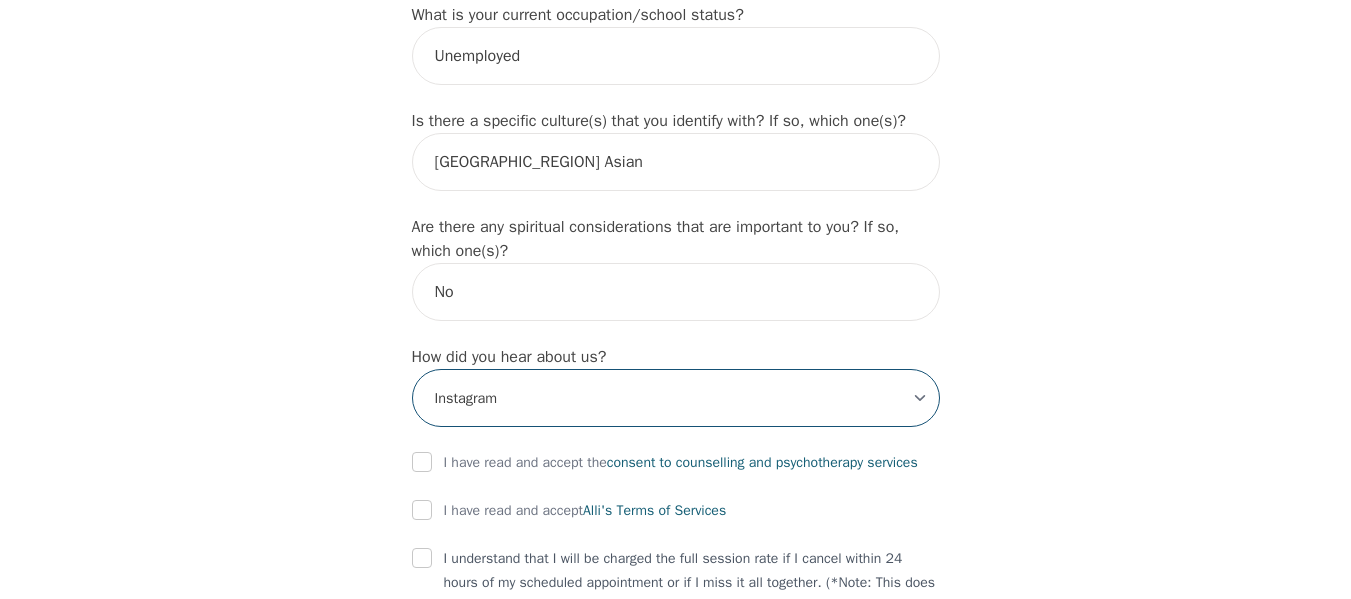 click on "-Select- Physician/Specialist Friend Facebook Instagram Google Search Google Ads Facebook/Instagram Ads Other" at bounding box center [676, 398] 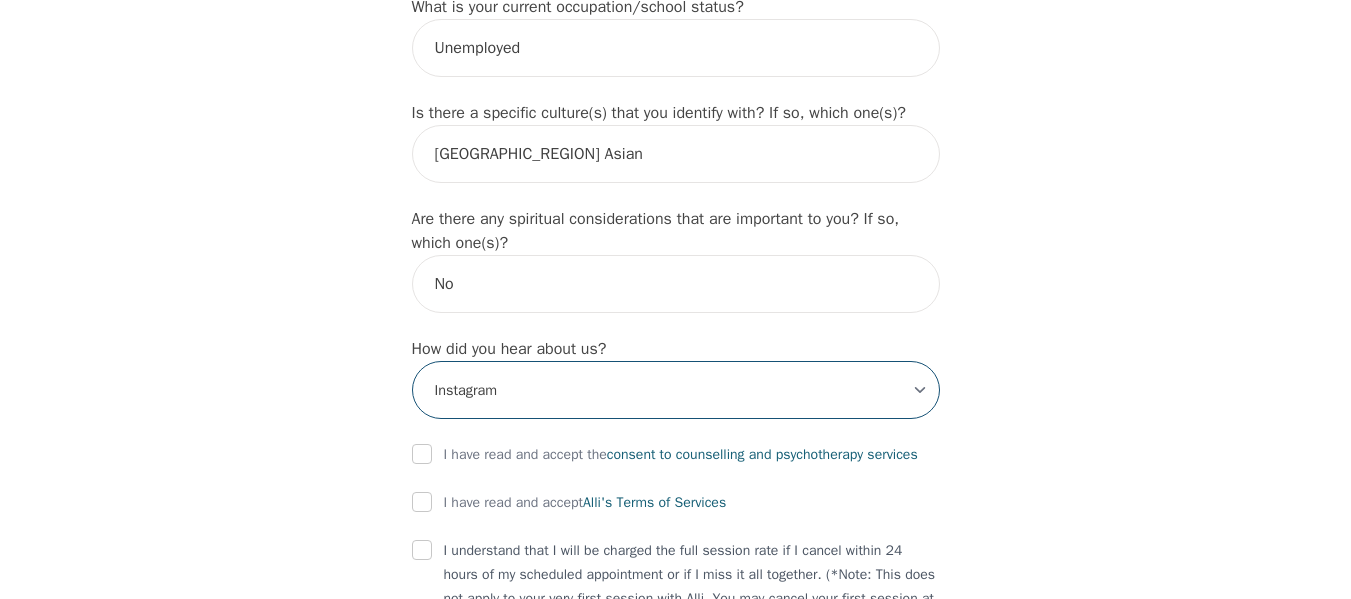 scroll, scrollTop: 2131, scrollLeft: 0, axis: vertical 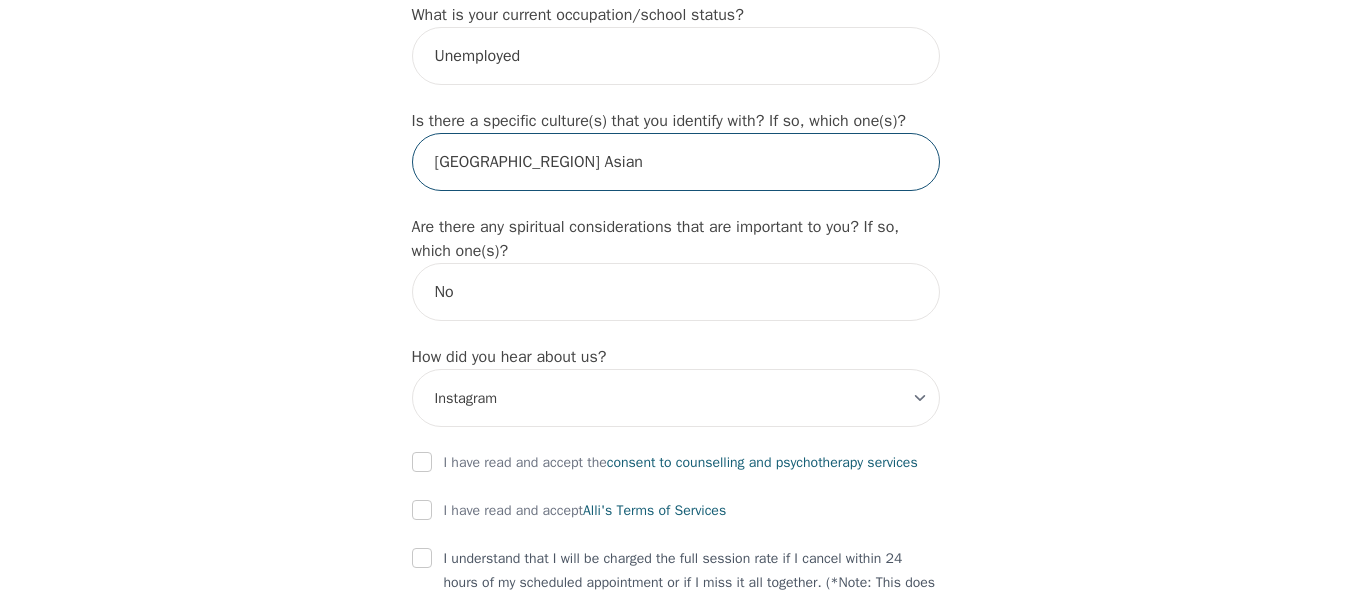 click on "[GEOGRAPHIC_REGION] Asian" at bounding box center (676, 162) 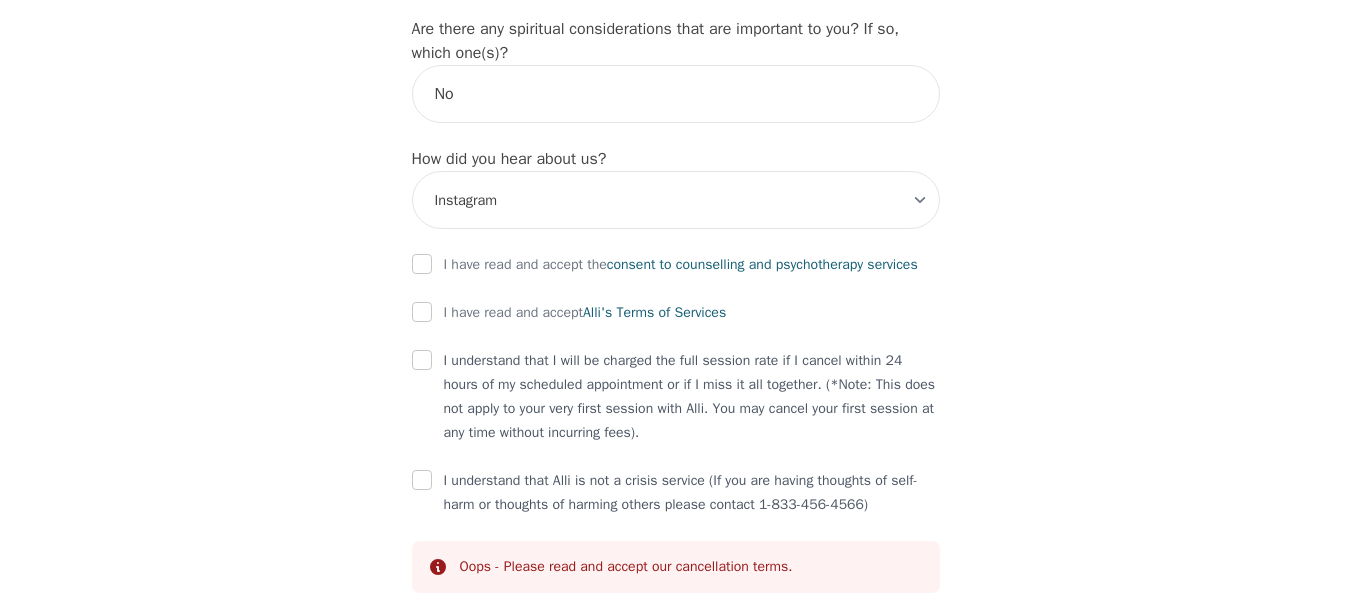 scroll, scrollTop: 2331, scrollLeft: 0, axis: vertical 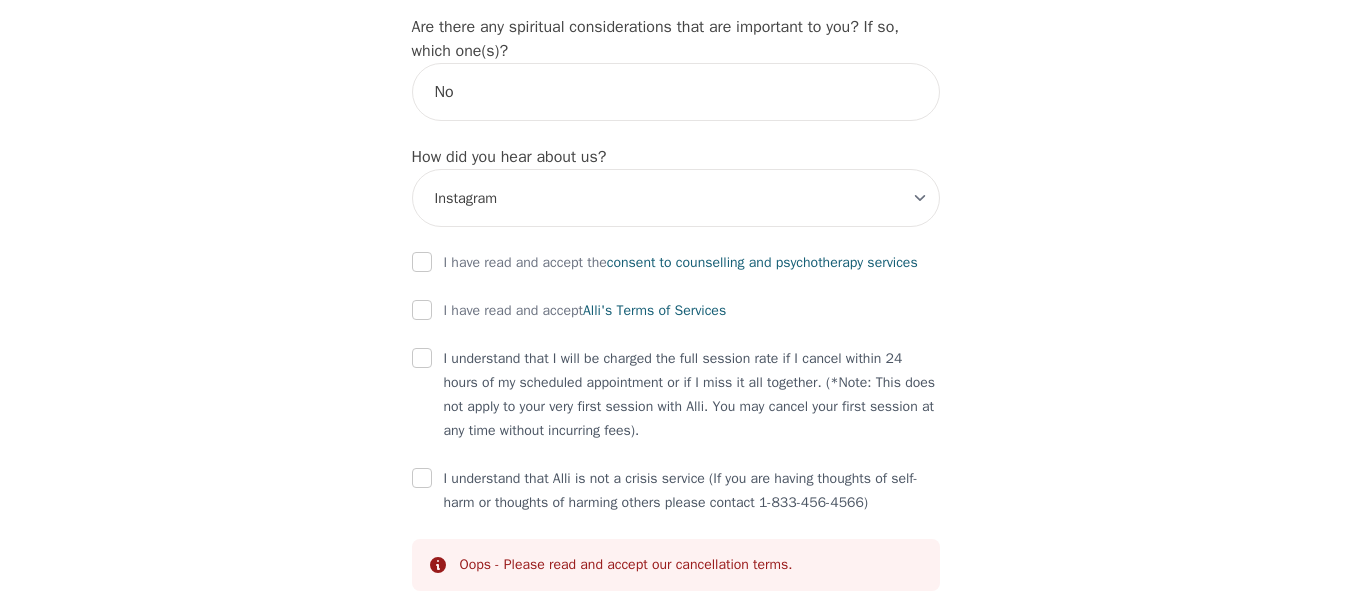 type on "South Asian, Gay" 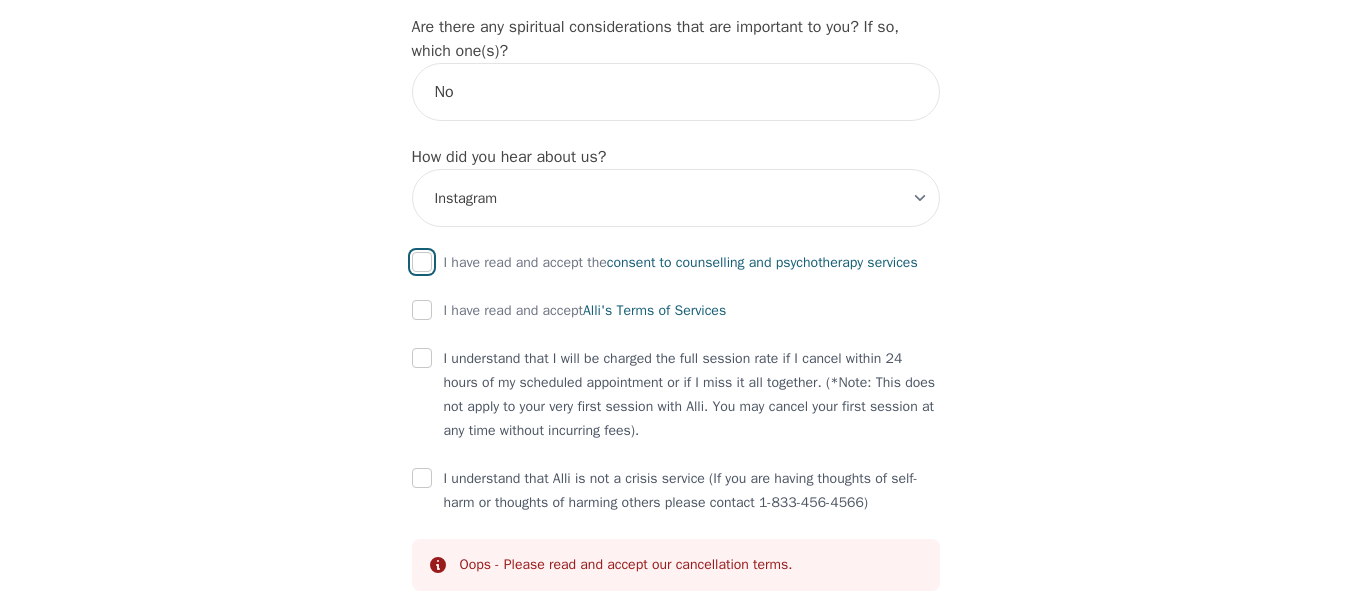 click at bounding box center [422, 262] 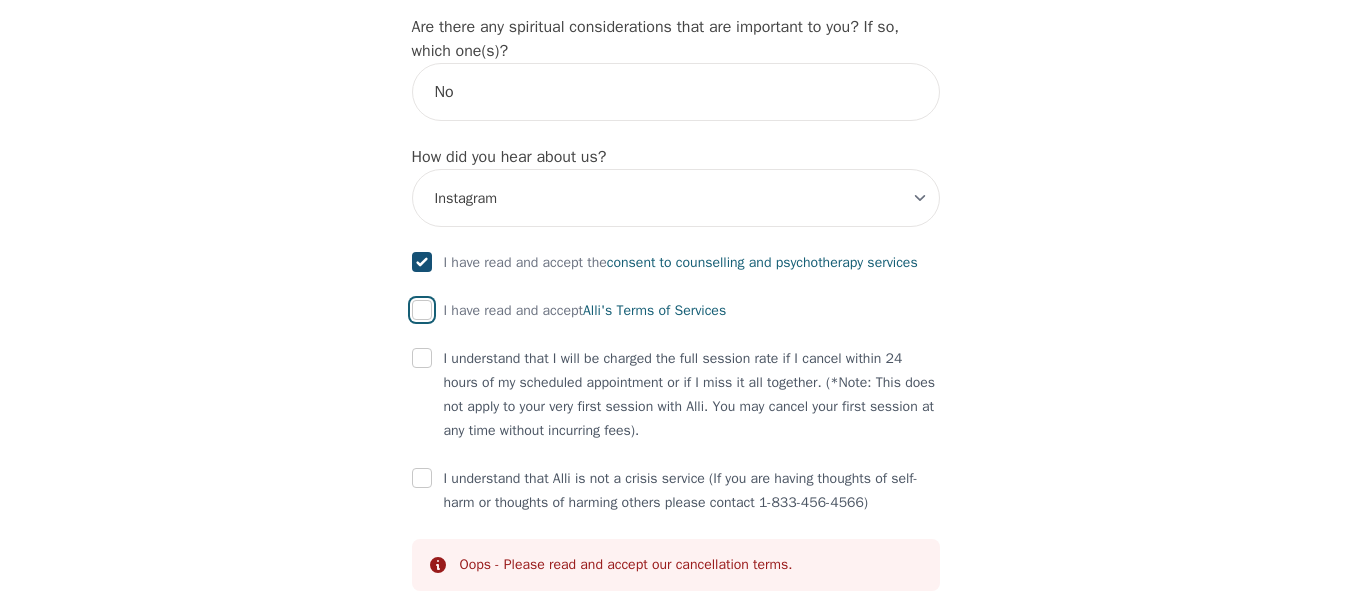click at bounding box center (422, 310) 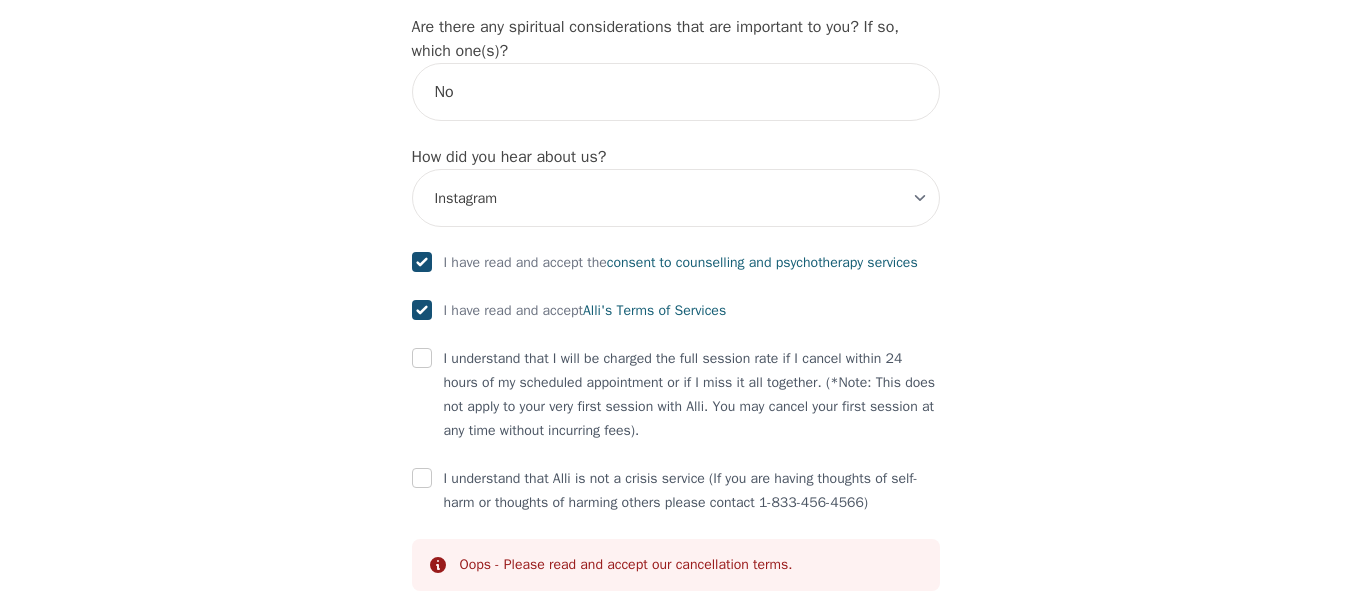 click at bounding box center [422, 359] 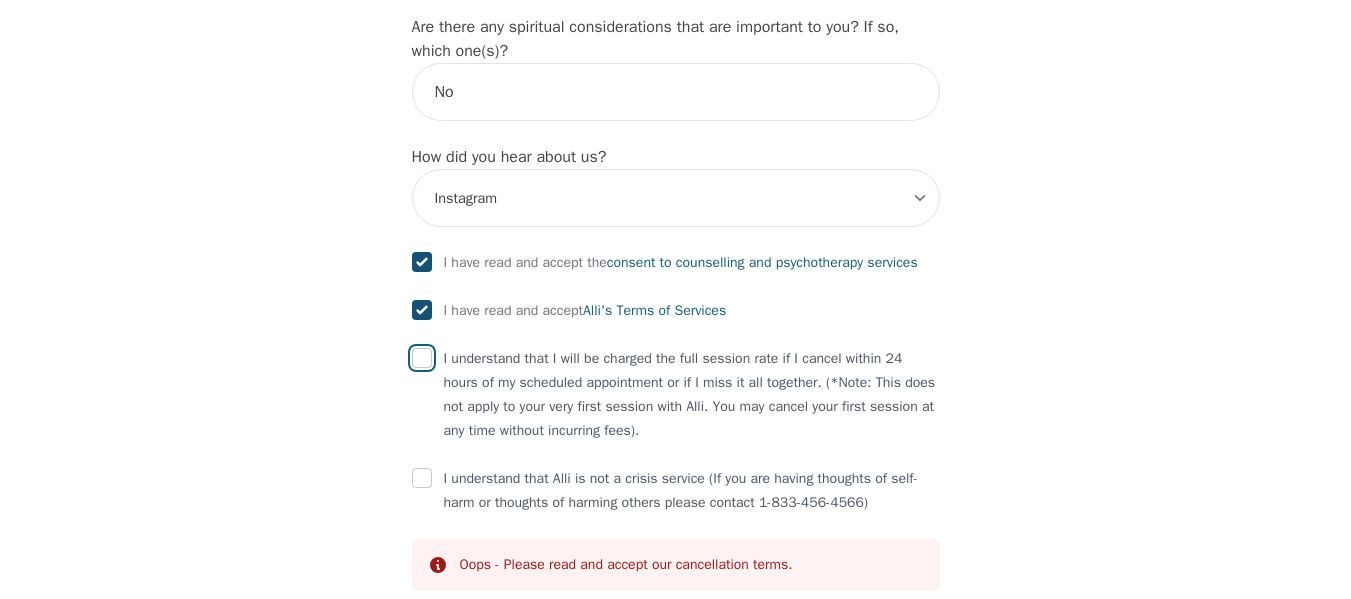 click at bounding box center [422, 358] 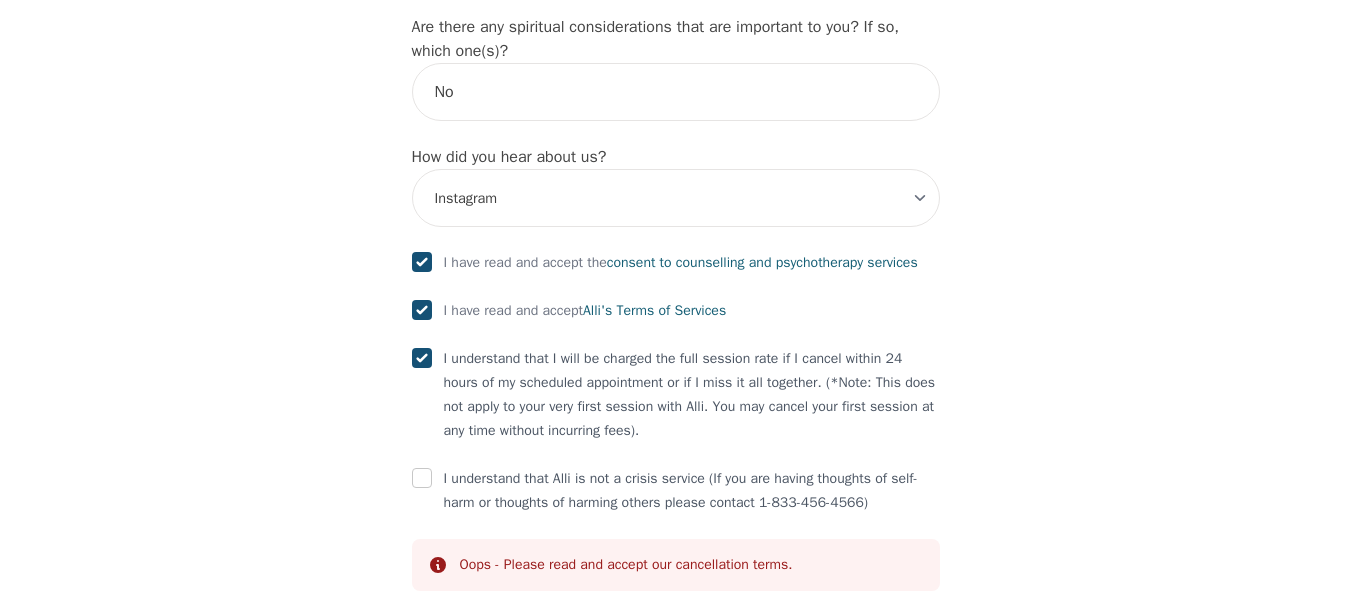 checkbox on "true" 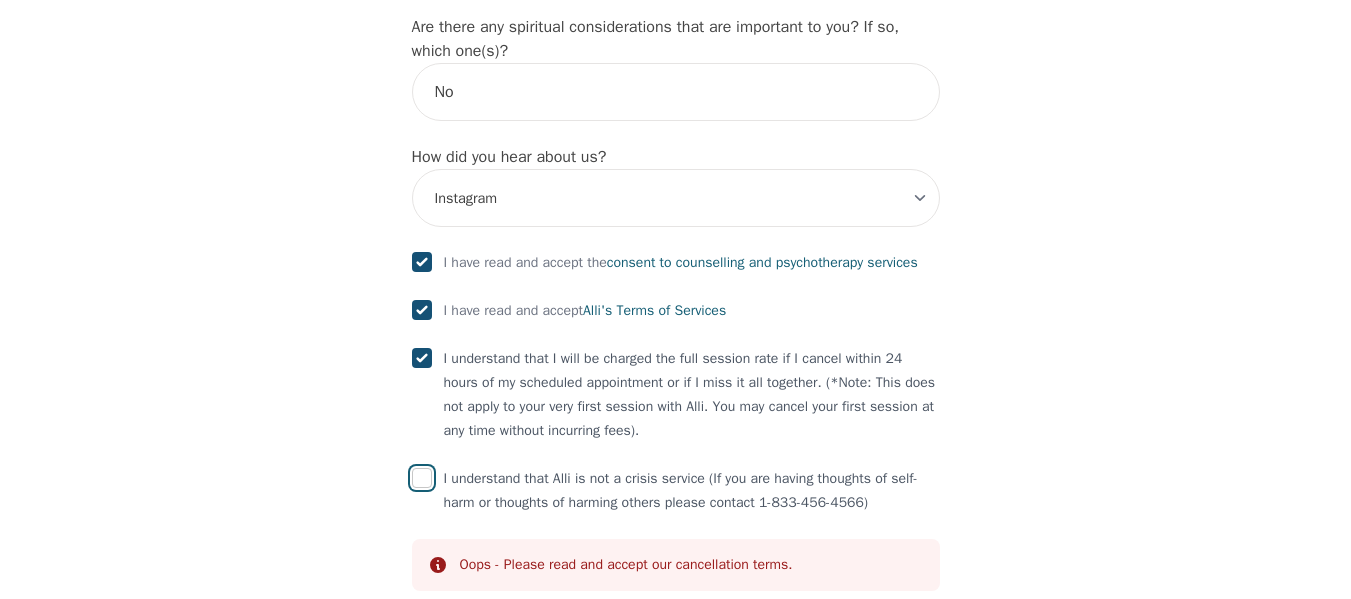 click at bounding box center (422, 478) 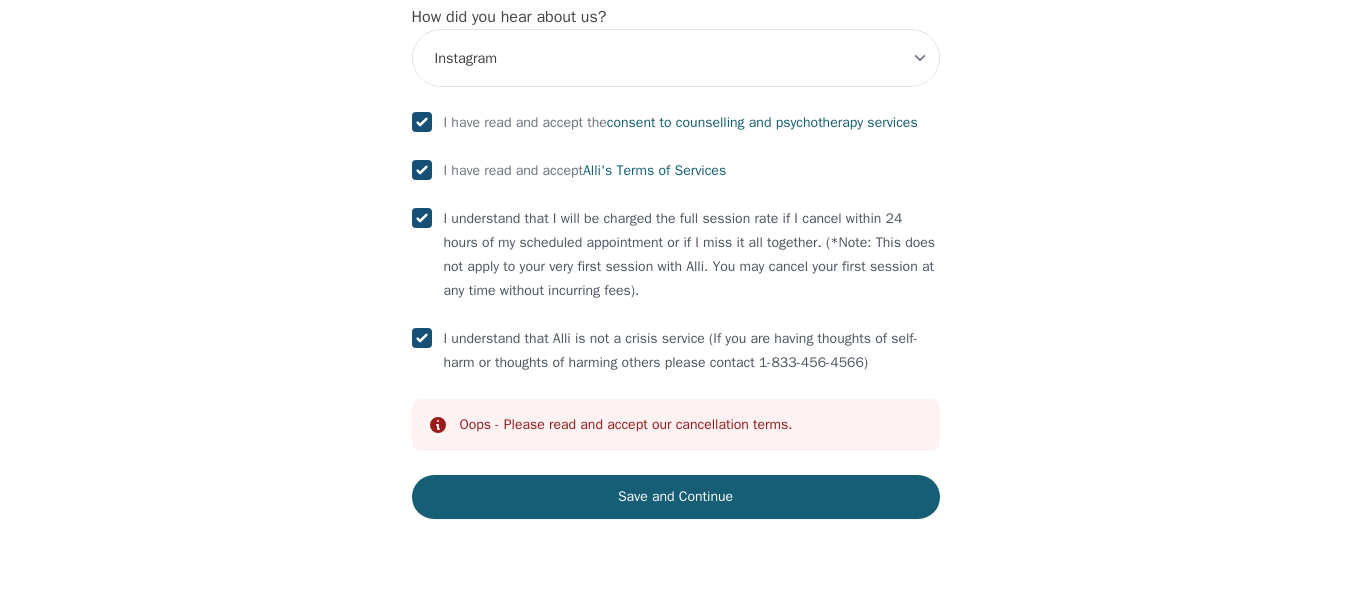 scroll, scrollTop: 2507, scrollLeft: 0, axis: vertical 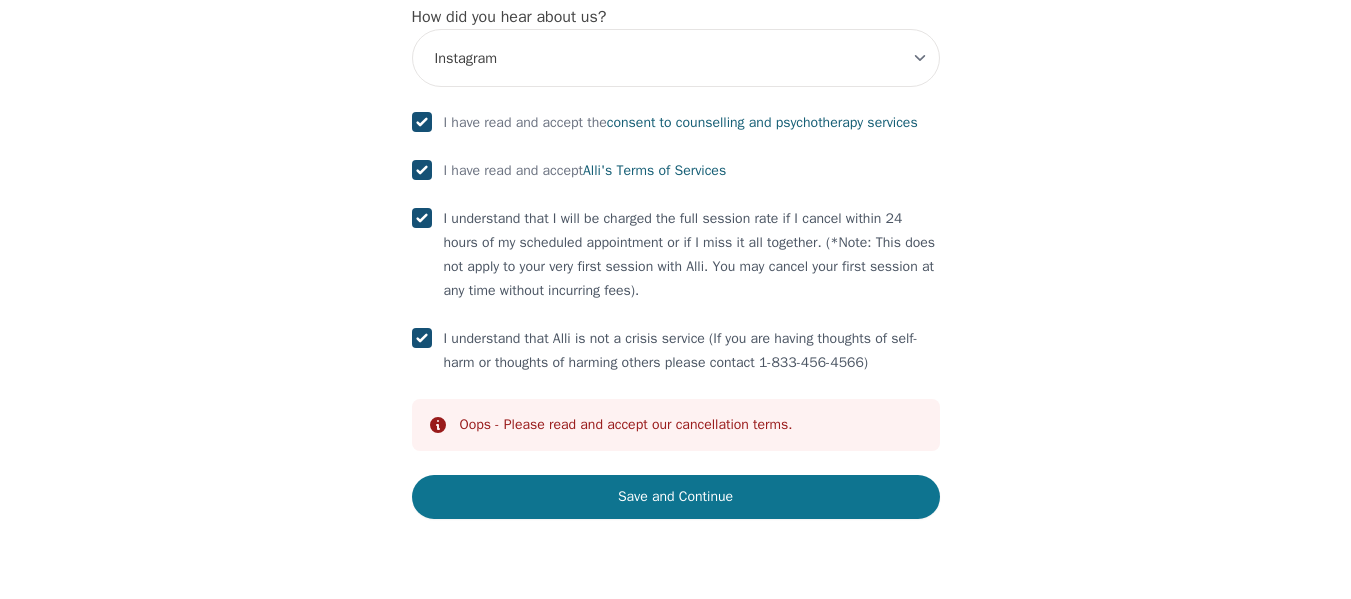 click on "Save and Continue" at bounding box center (676, 497) 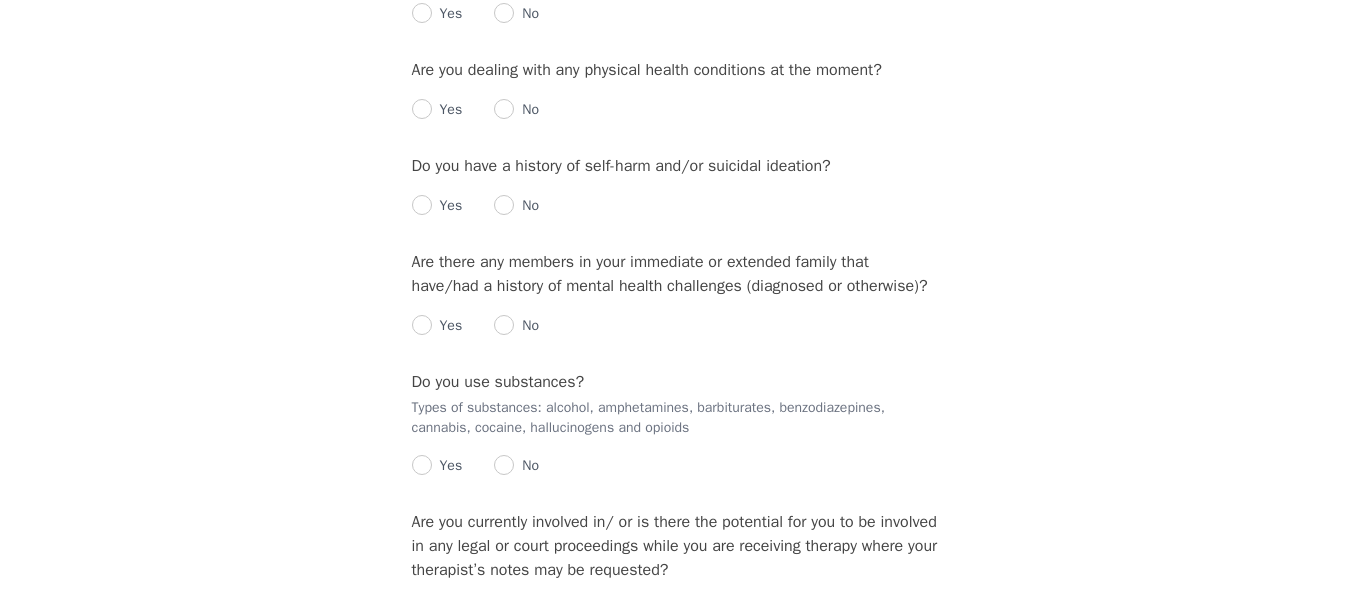 scroll, scrollTop: 0, scrollLeft: 0, axis: both 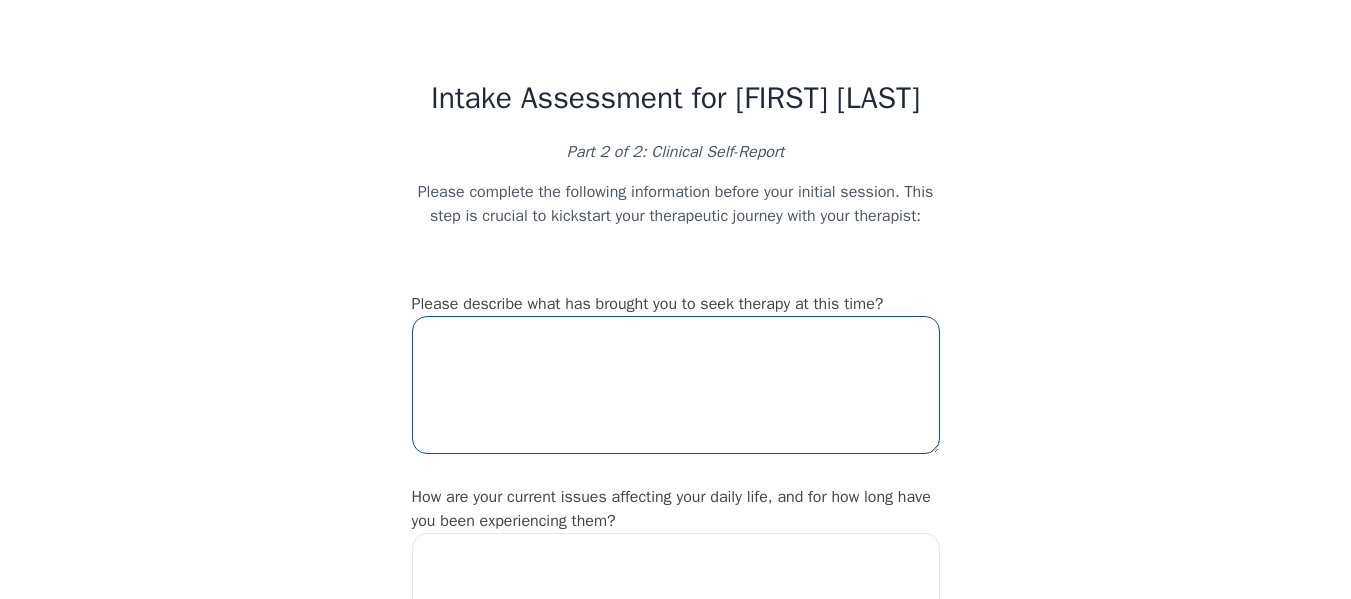 click at bounding box center [676, 385] 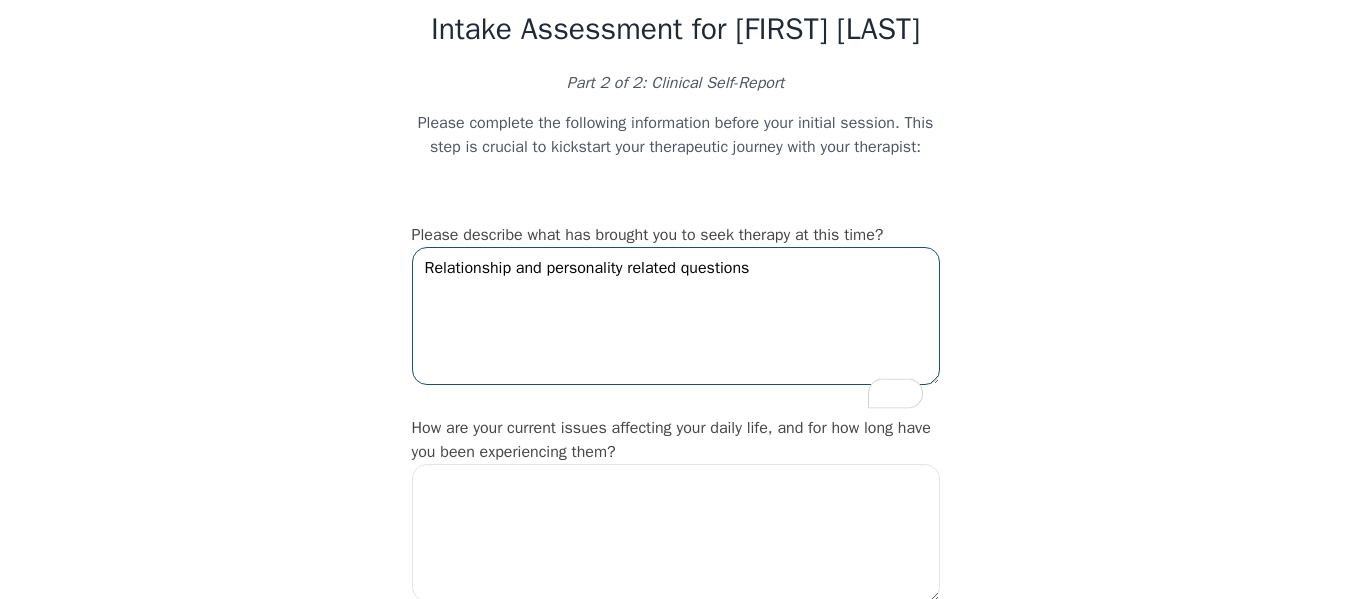 scroll, scrollTop: 200, scrollLeft: 0, axis: vertical 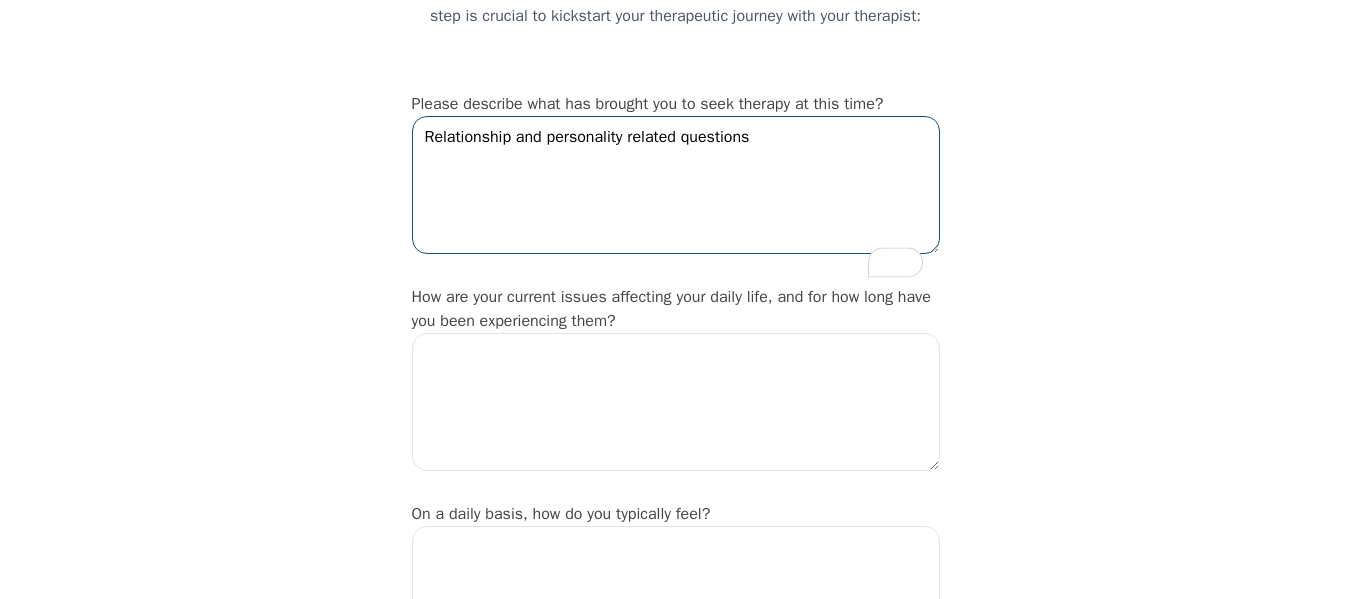 type on "Relationship and personality related questions" 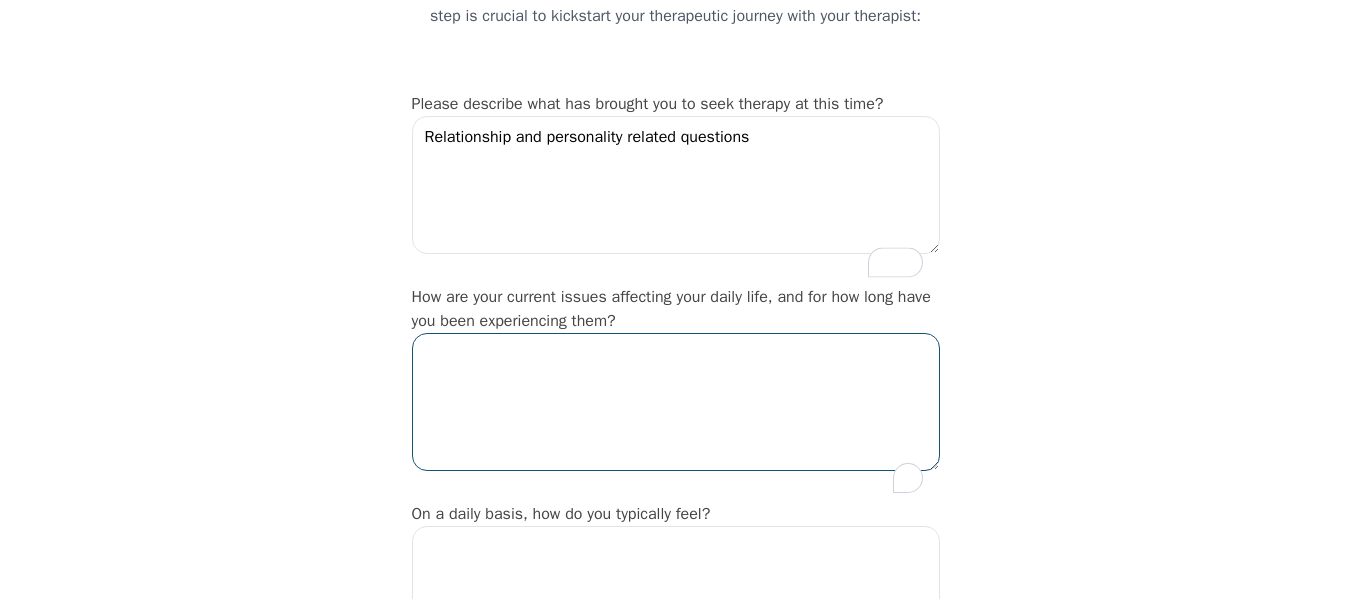 click at bounding box center [676, 402] 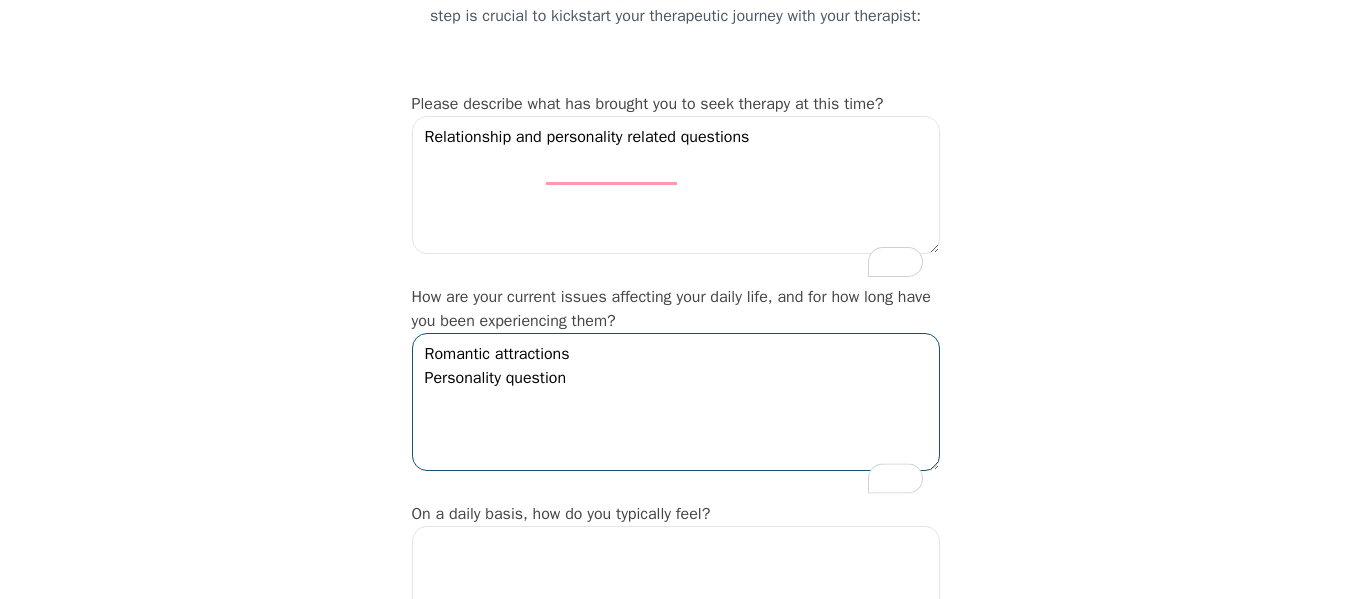 type on "Romantic attractions
Personality question" 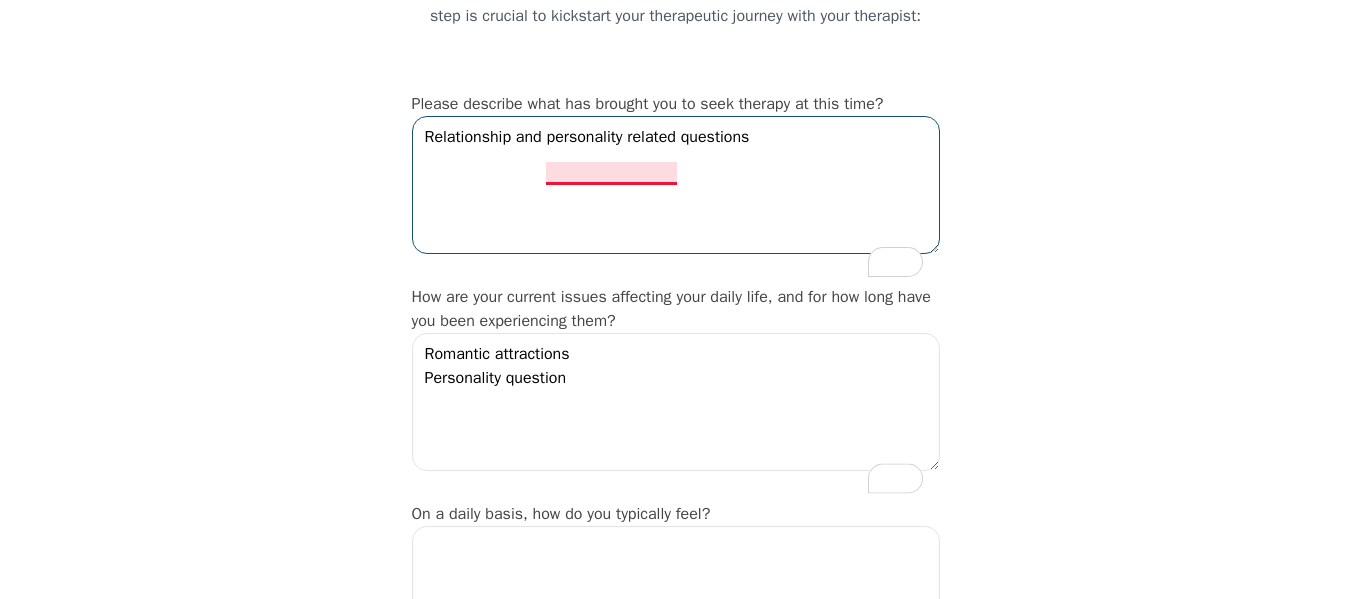 click on "Relationship and personality related questions" at bounding box center [676, 185] 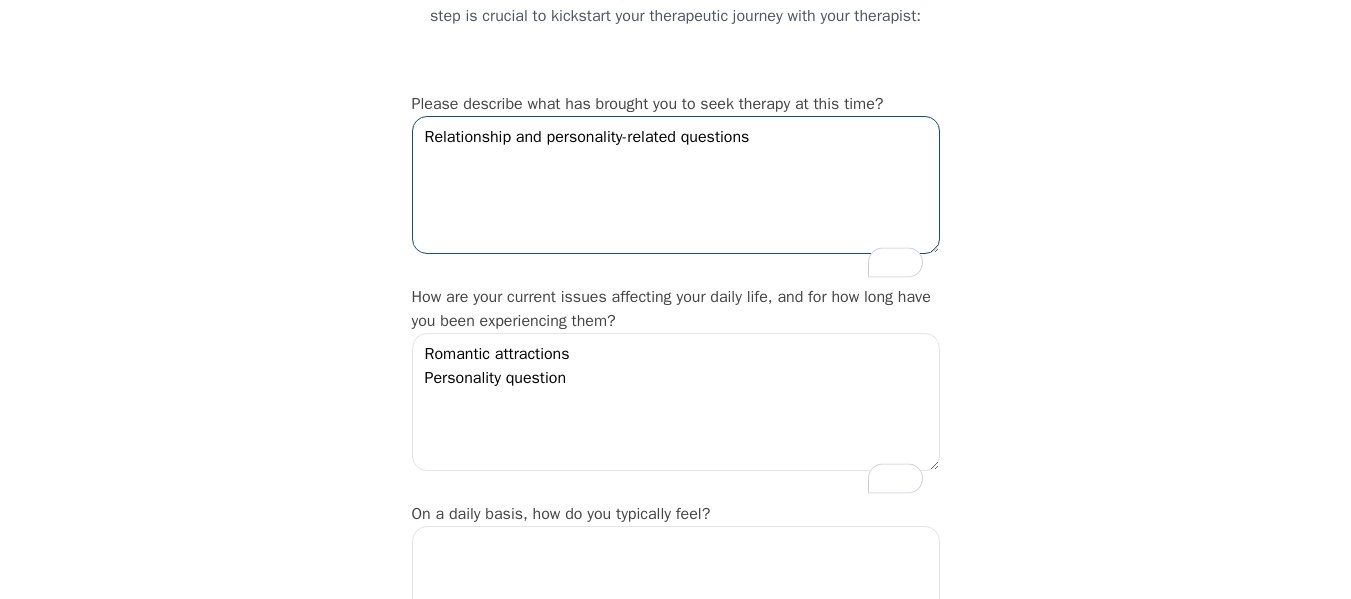 type on "Relationship and personality-related questions" 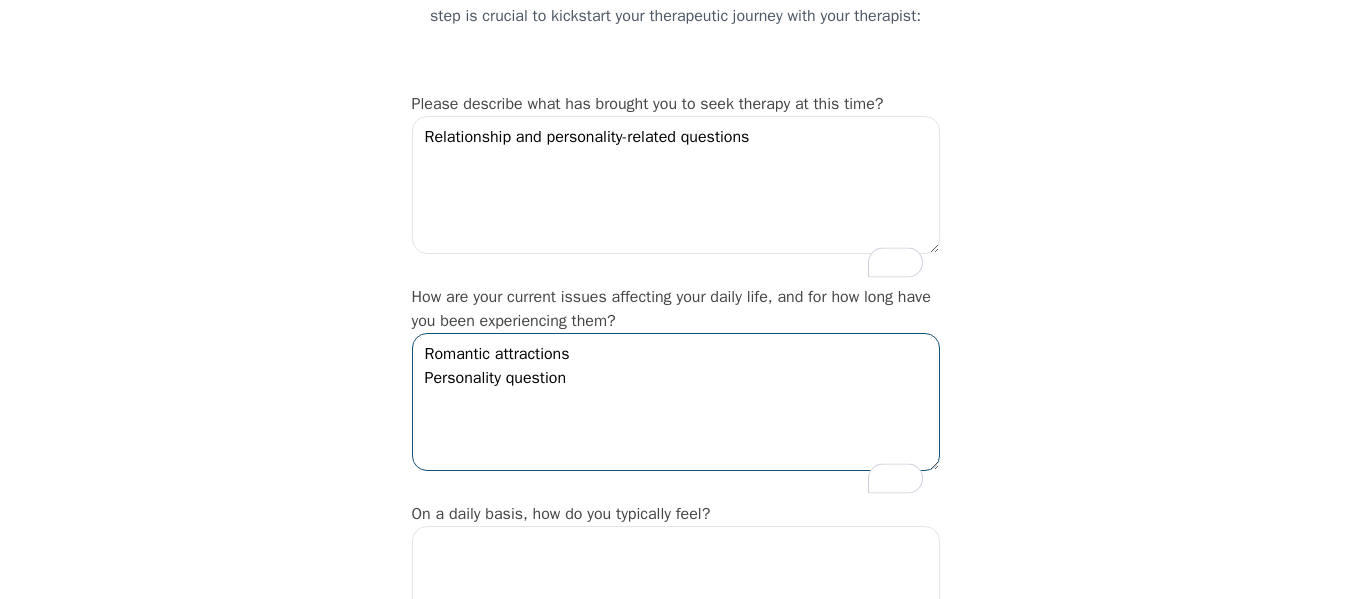 click on "Romantic attractions
Personality question" at bounding box center (676, 402) 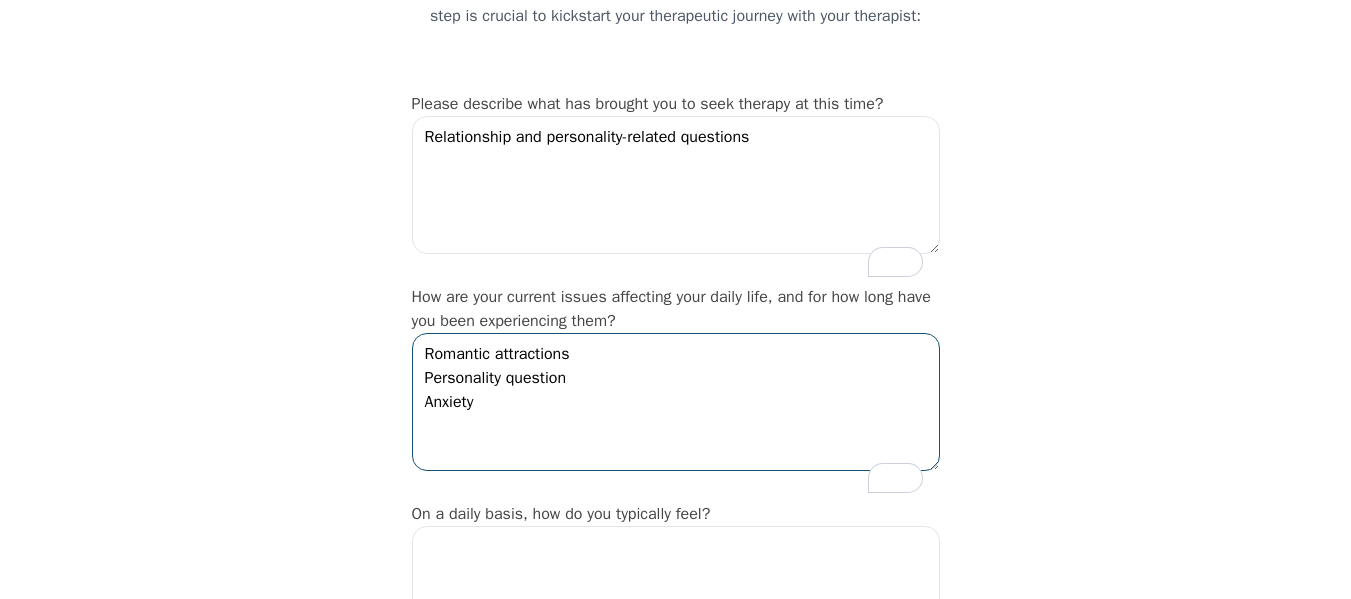 click on "Romantic attractions
Personality question
Anxiety" at bounding box center (676, 402) 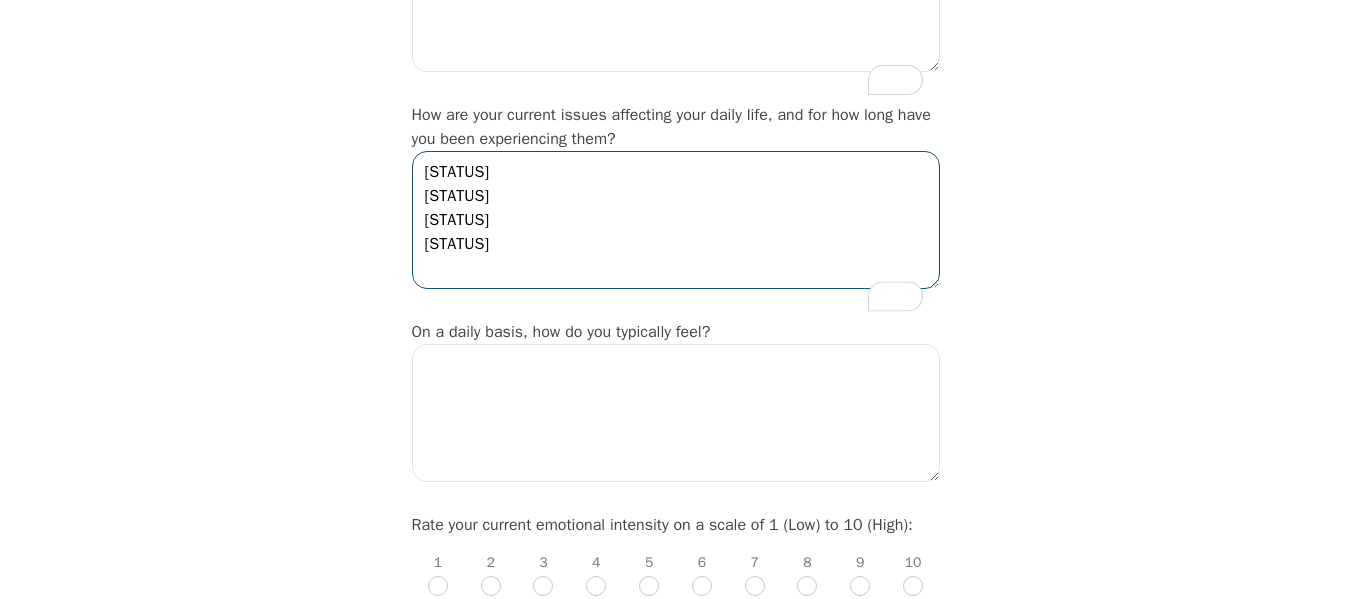 scroll, scrollTop: 400, scrollLeft: 0, axis: vertical 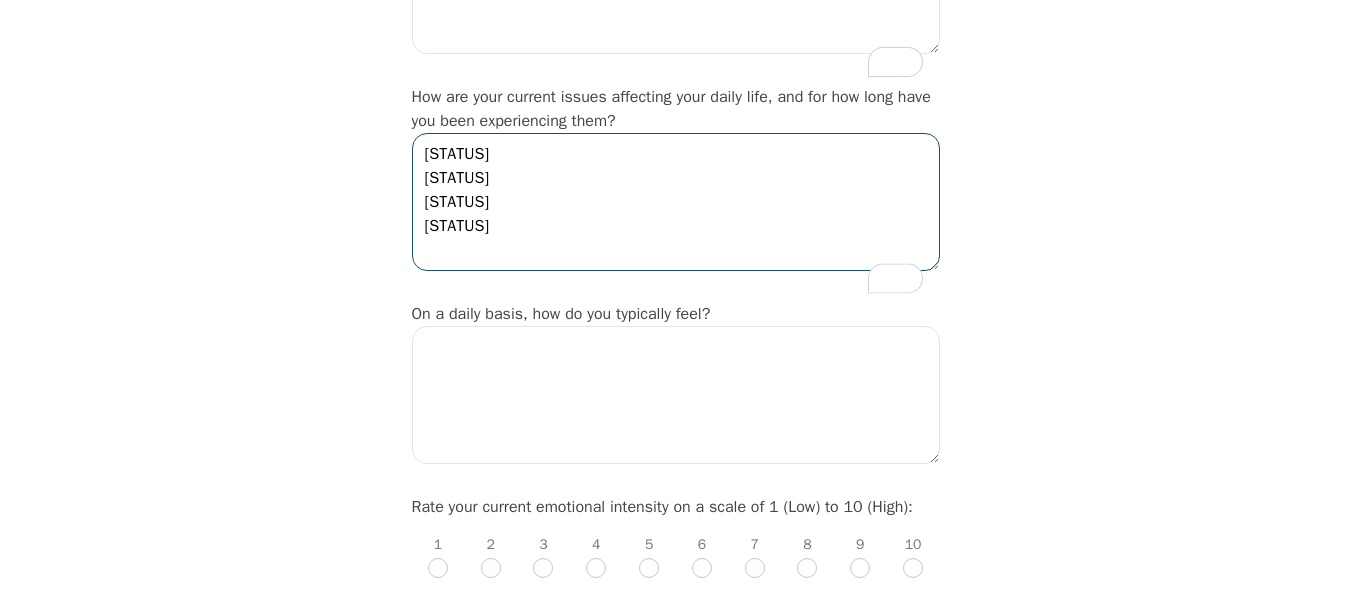 type on "[STATUS]
[STATUS]
[STATUS]
[STATUS]" 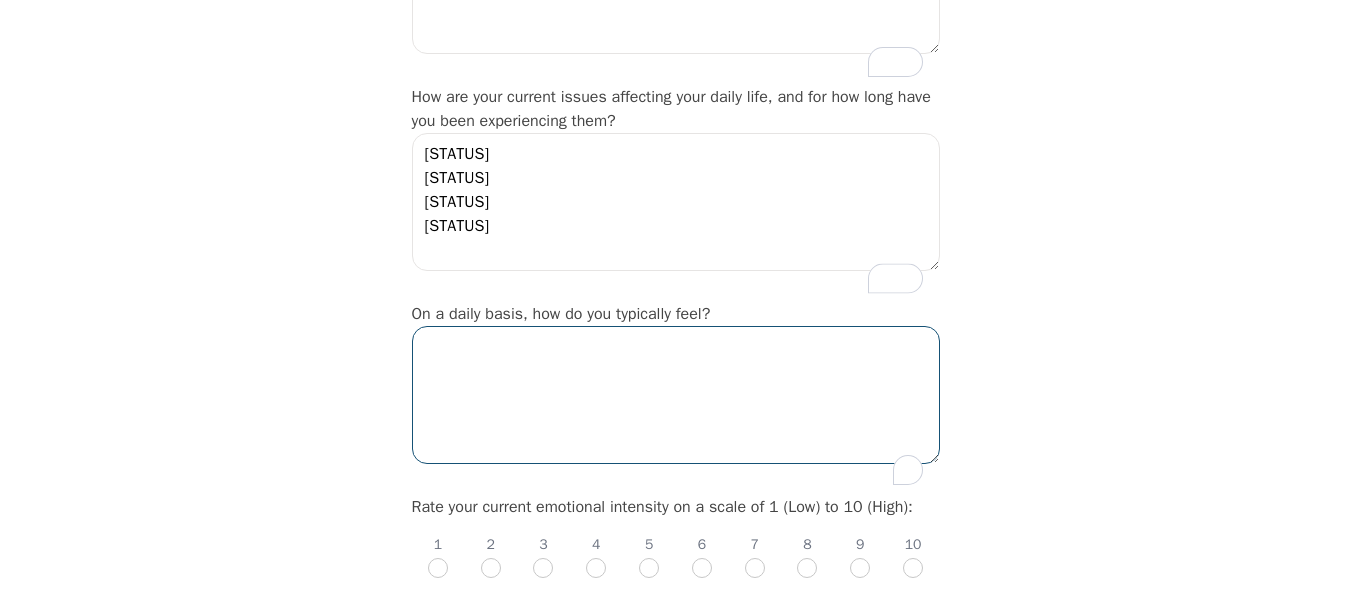click at bounding box center [676, 395] 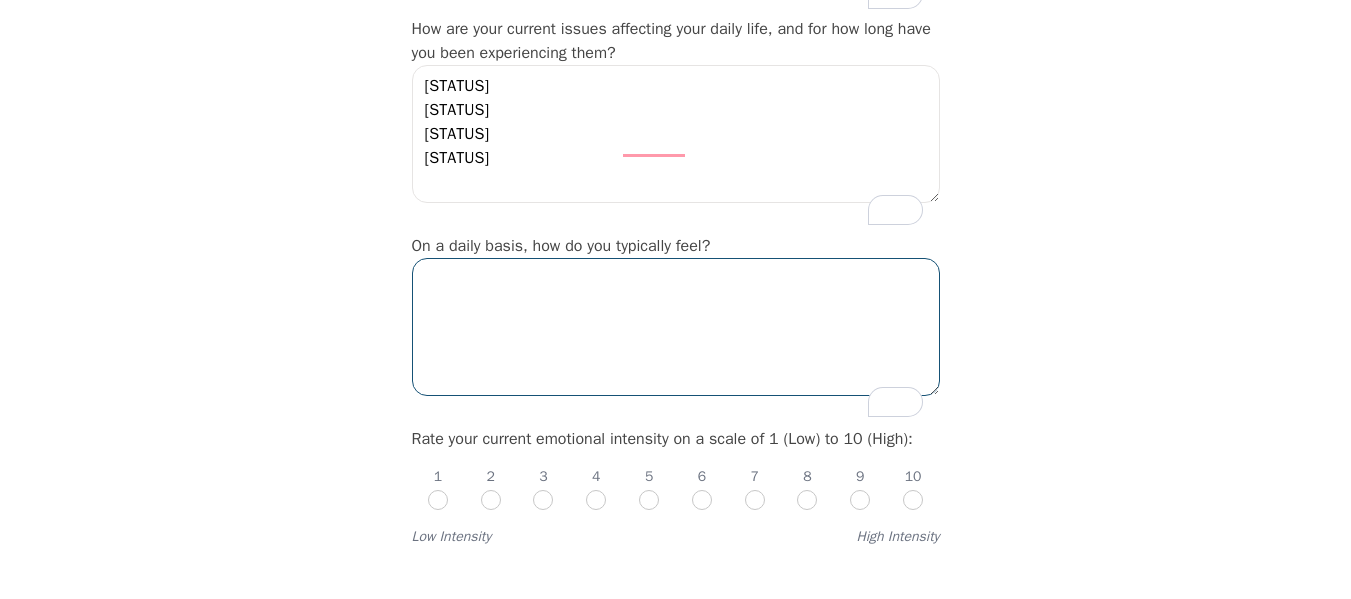 scroll, scrollTop: 500, scrollLeft: 0, axis: vertical 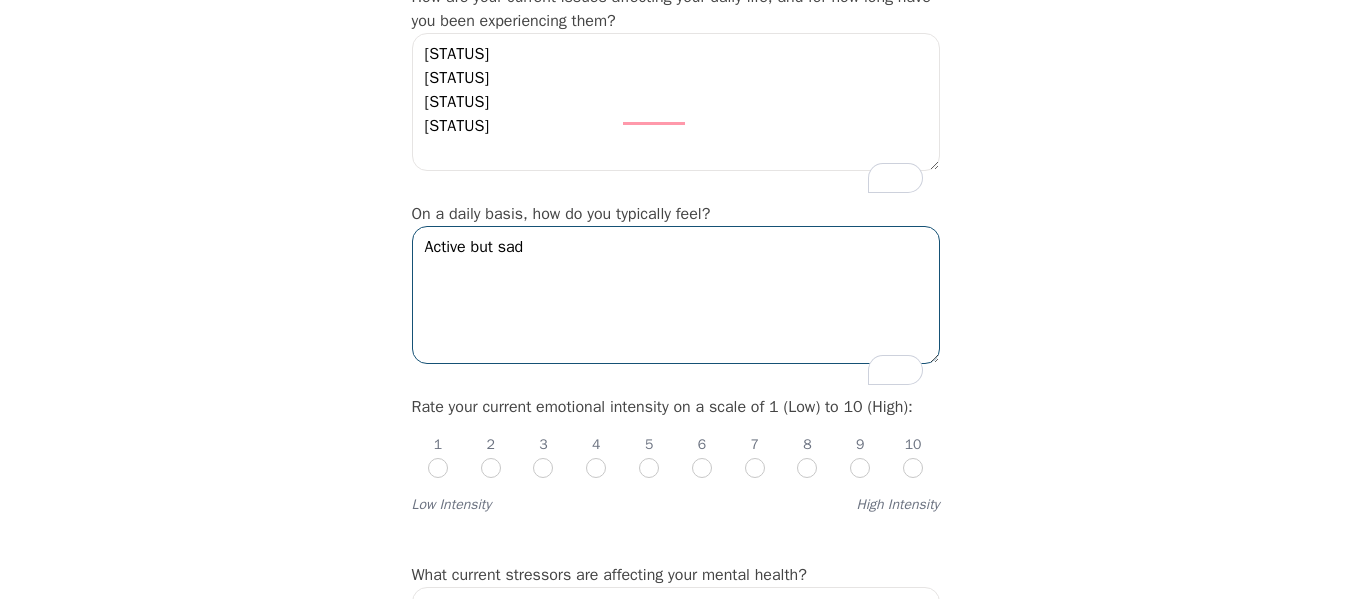 type on "Active but sad" 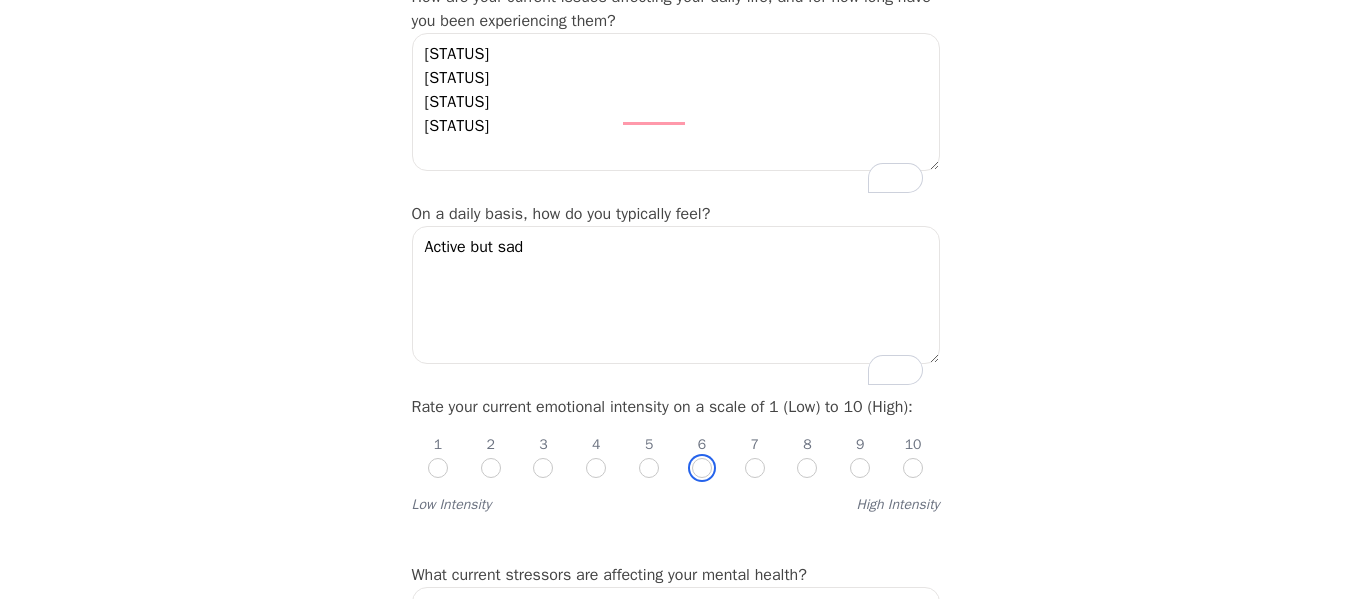 click at bounding box center [702, 468] 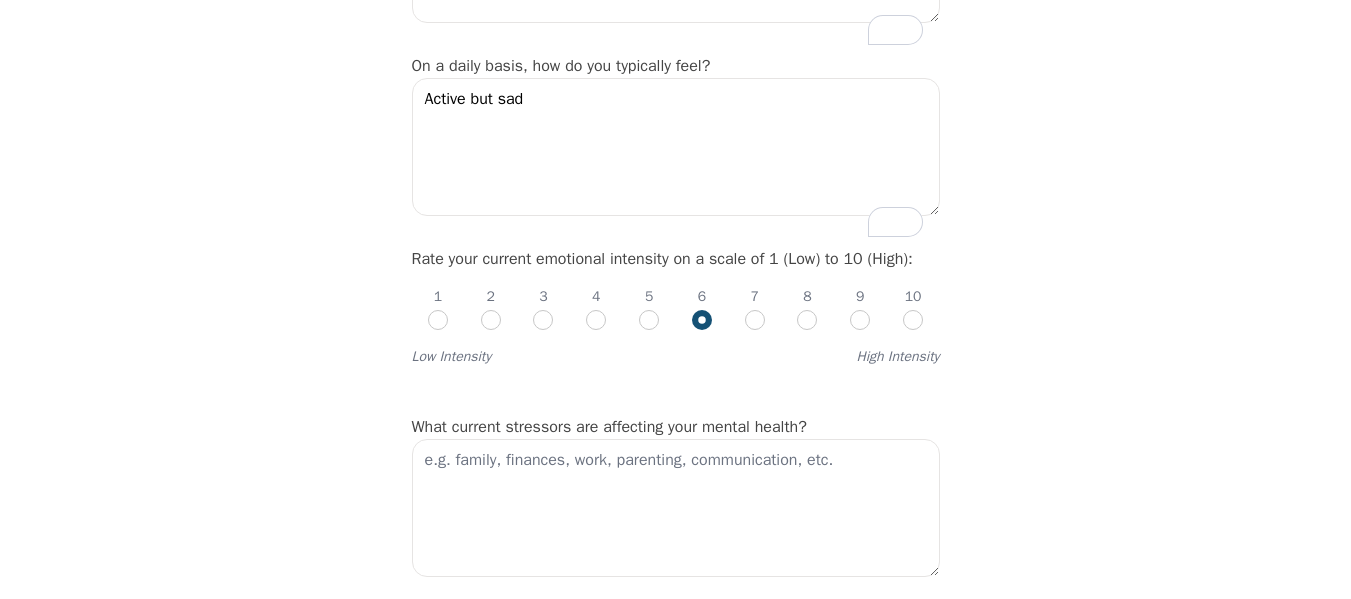 scroll, scrollTop: 700, scrollLeft: 0, axis: vertical 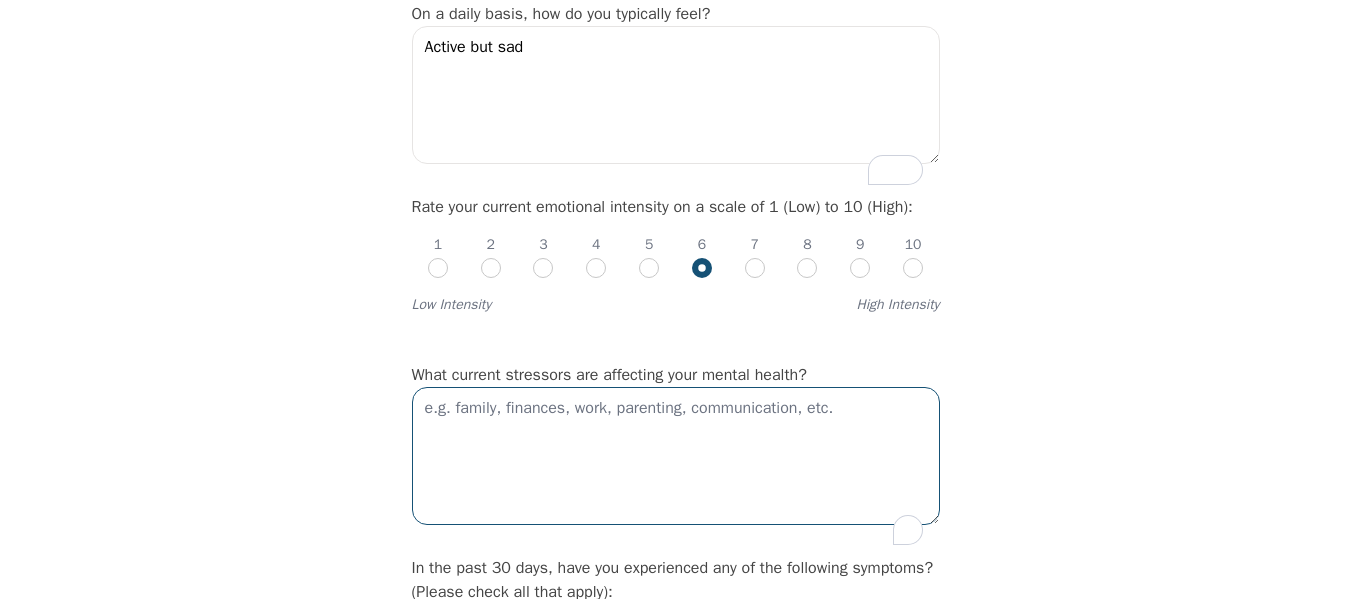 click at bounding box center (676, 456) 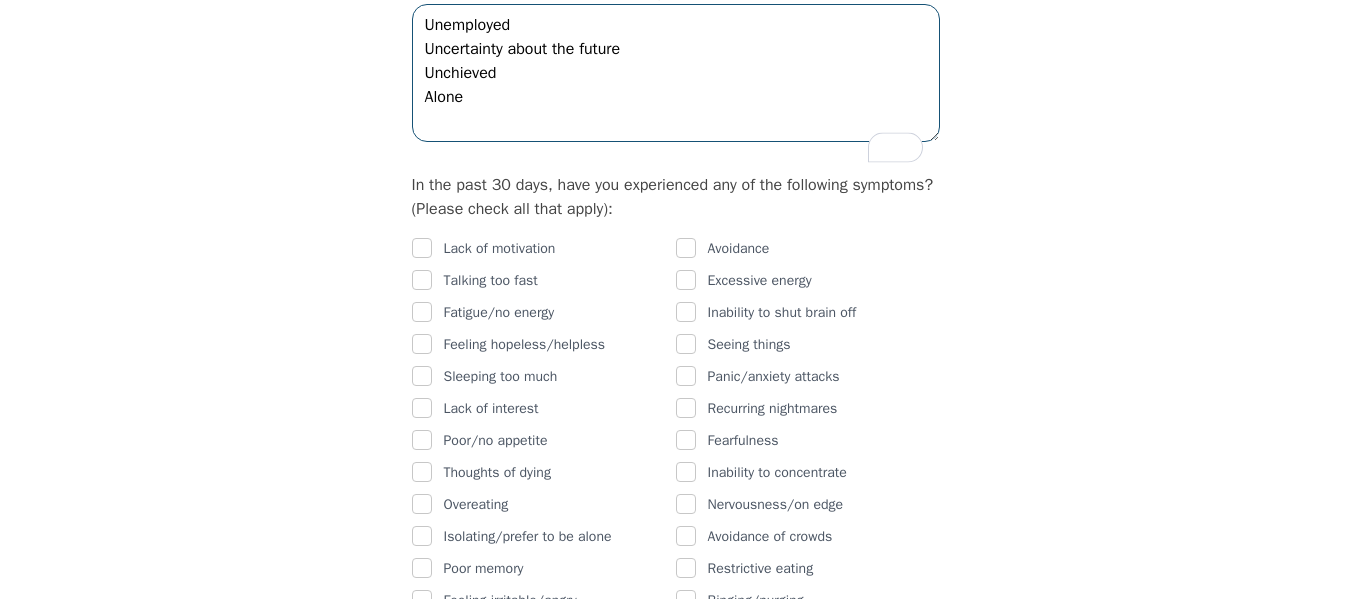 scroll, scrollTop: 1100, scrollLeft: 0, axis: vertical 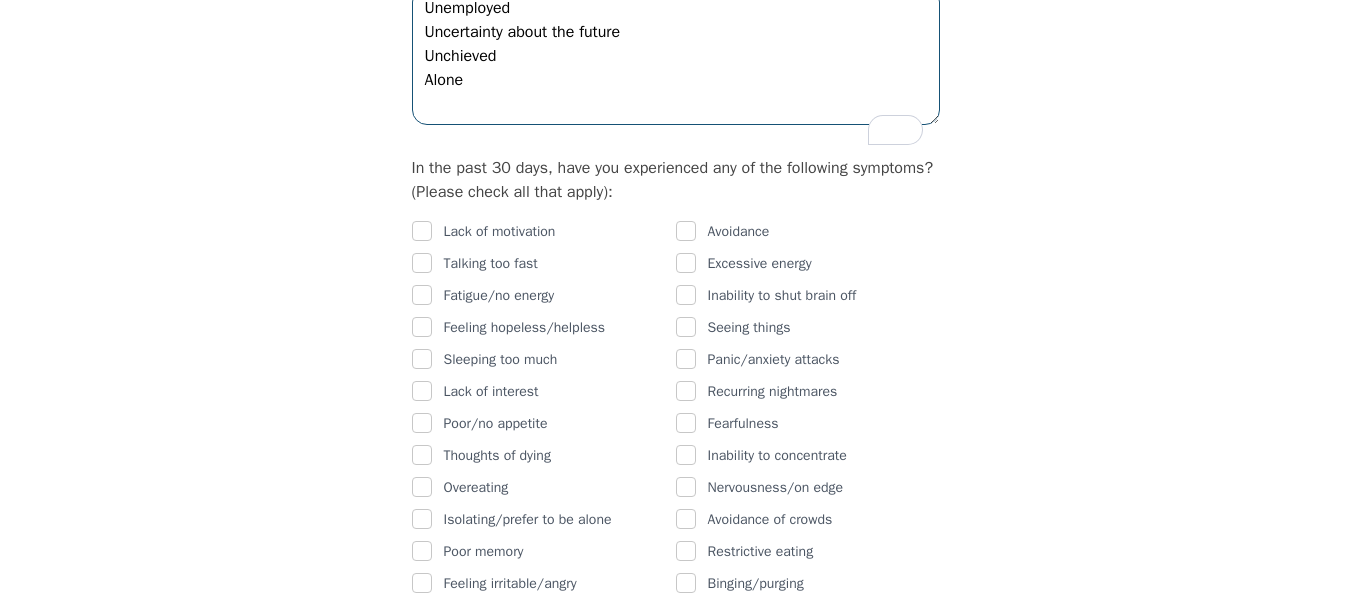 type on "Unemployed
Uncertainty about the future
Unchieved
Alone" 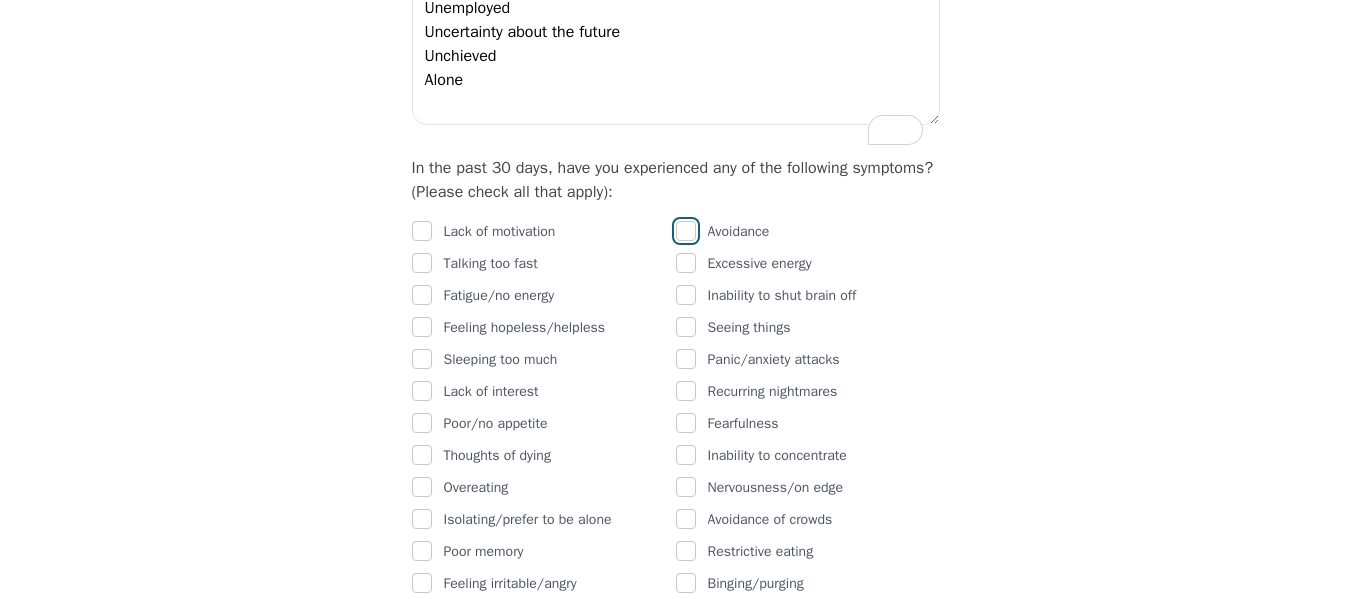 click at bounding box center (686, 231) 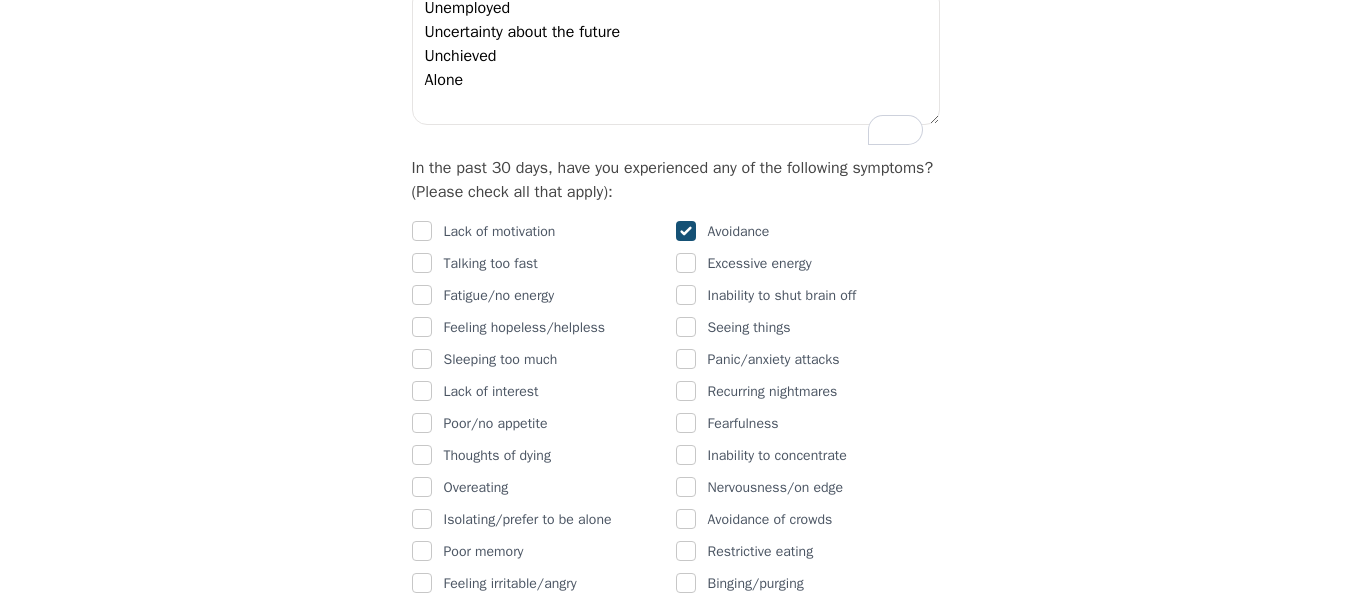 checkbox on "true" 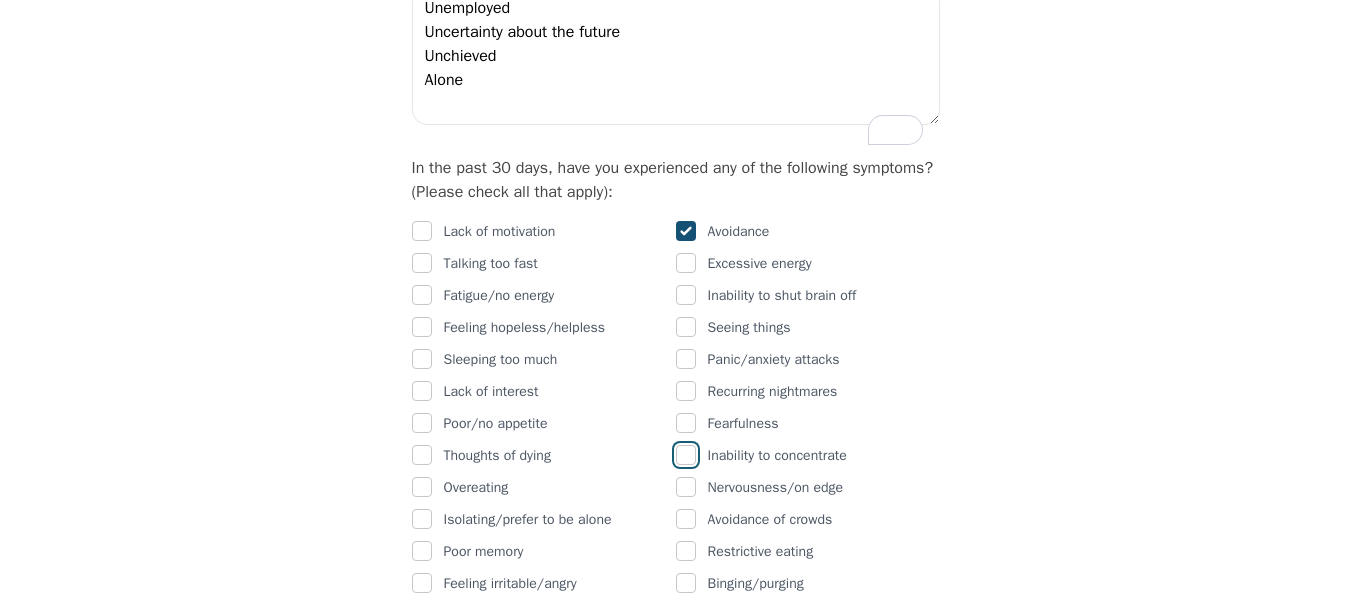 click at bounding box center [686, 455] 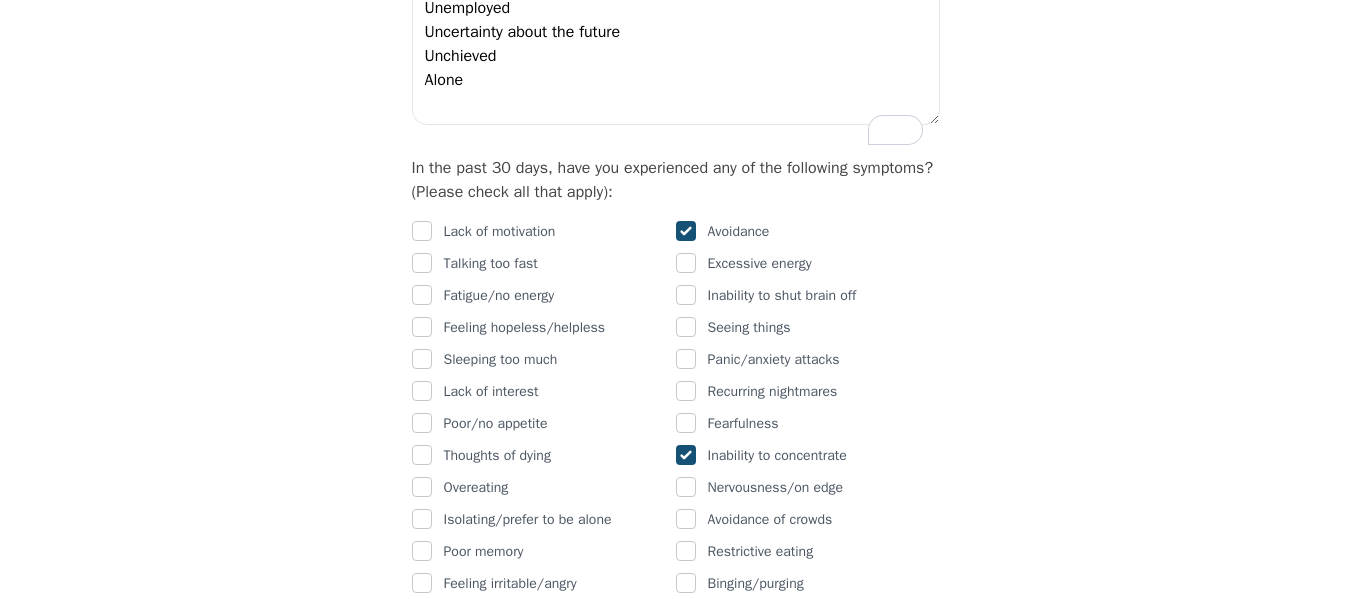 scroll, scrollTop: 1200, scrollLeft: 0, axis: vertical 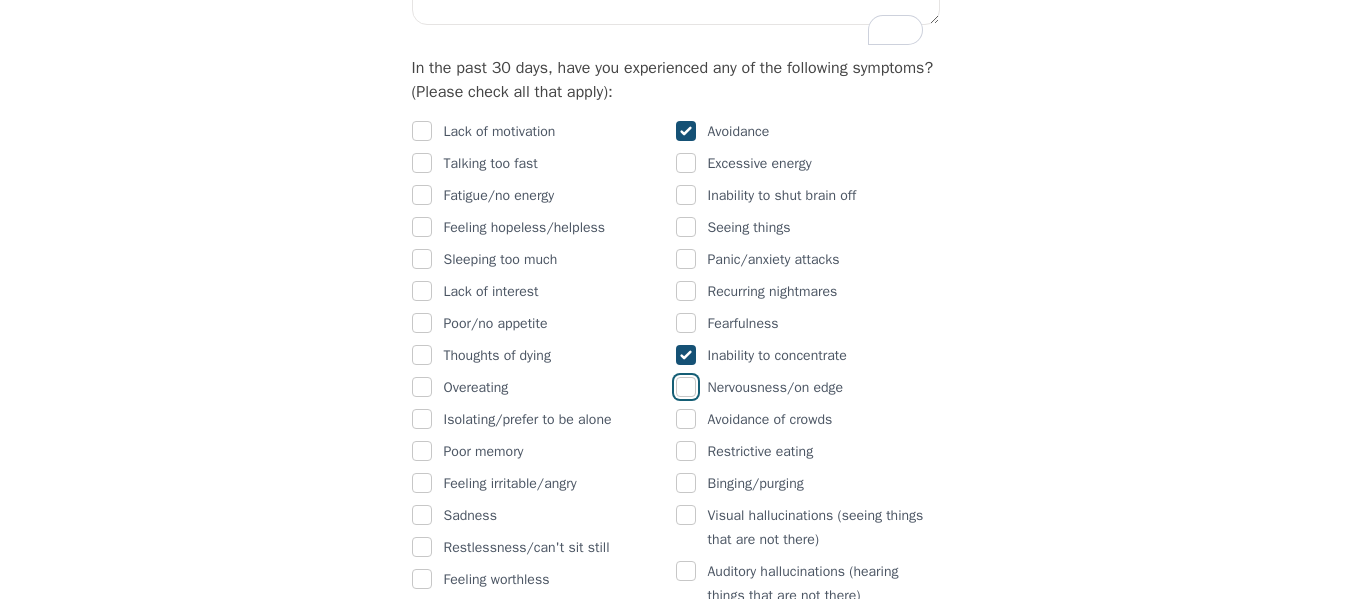 click at bounding box center (686, 387) 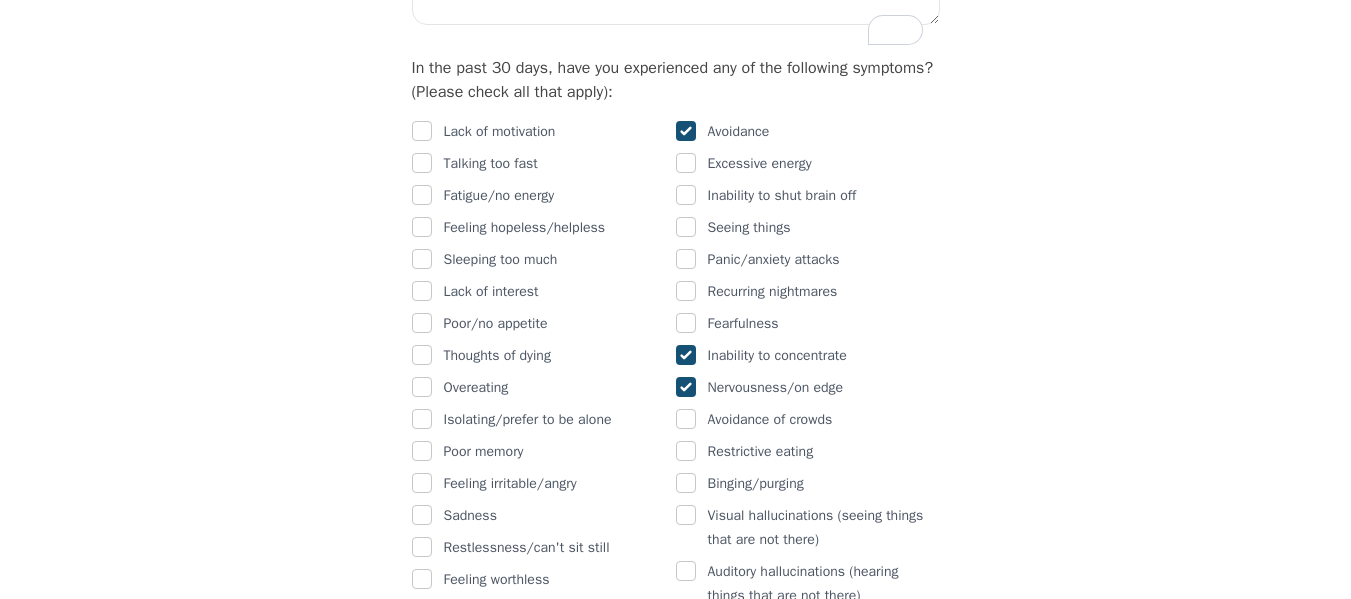 checkbox on "true" 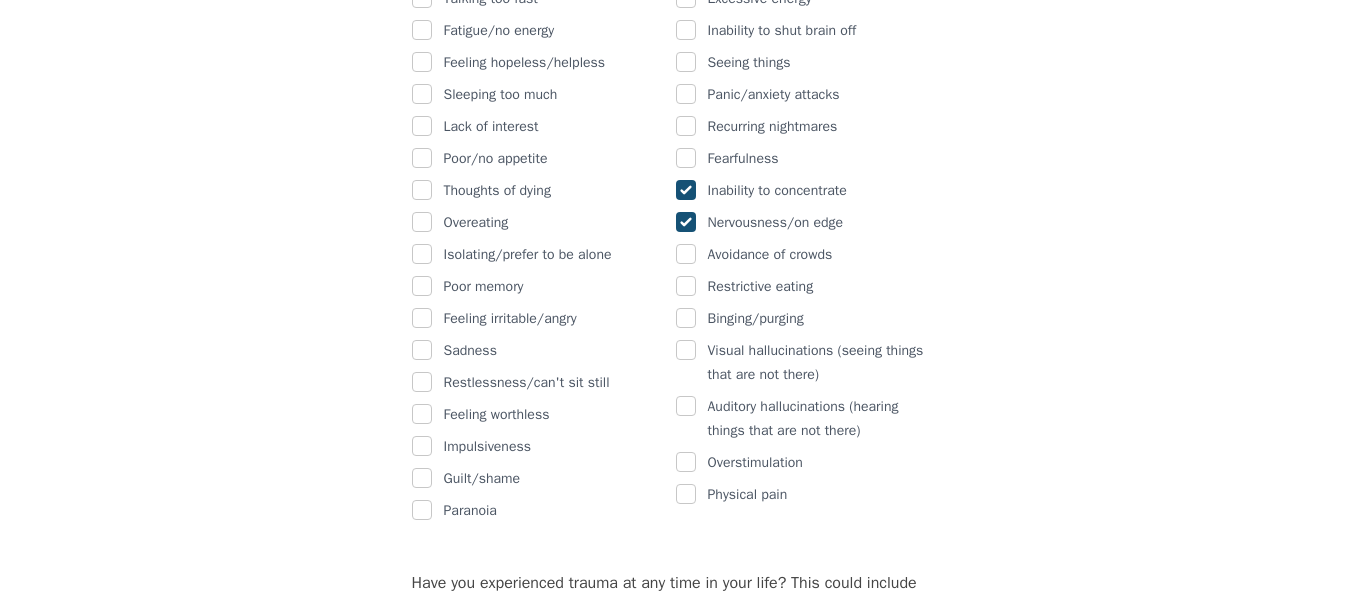 scroll, scrollTop: 1400, scrollLeft: 0, axis: vertical 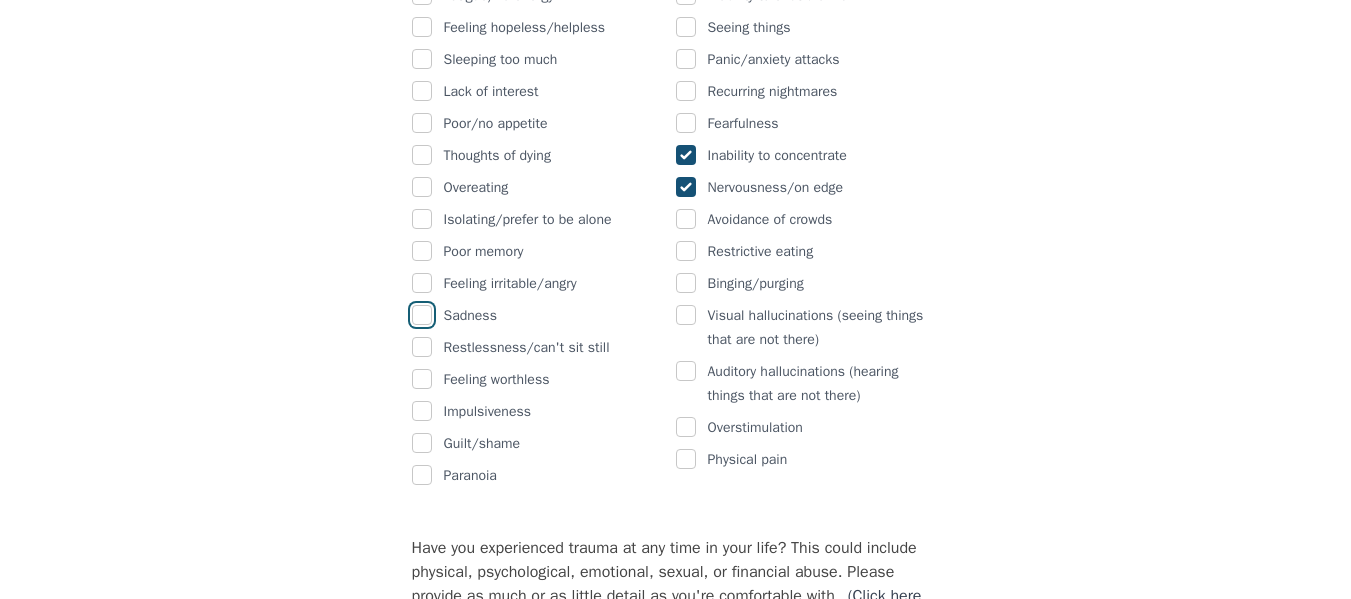 click at bounding box center [422, 315] 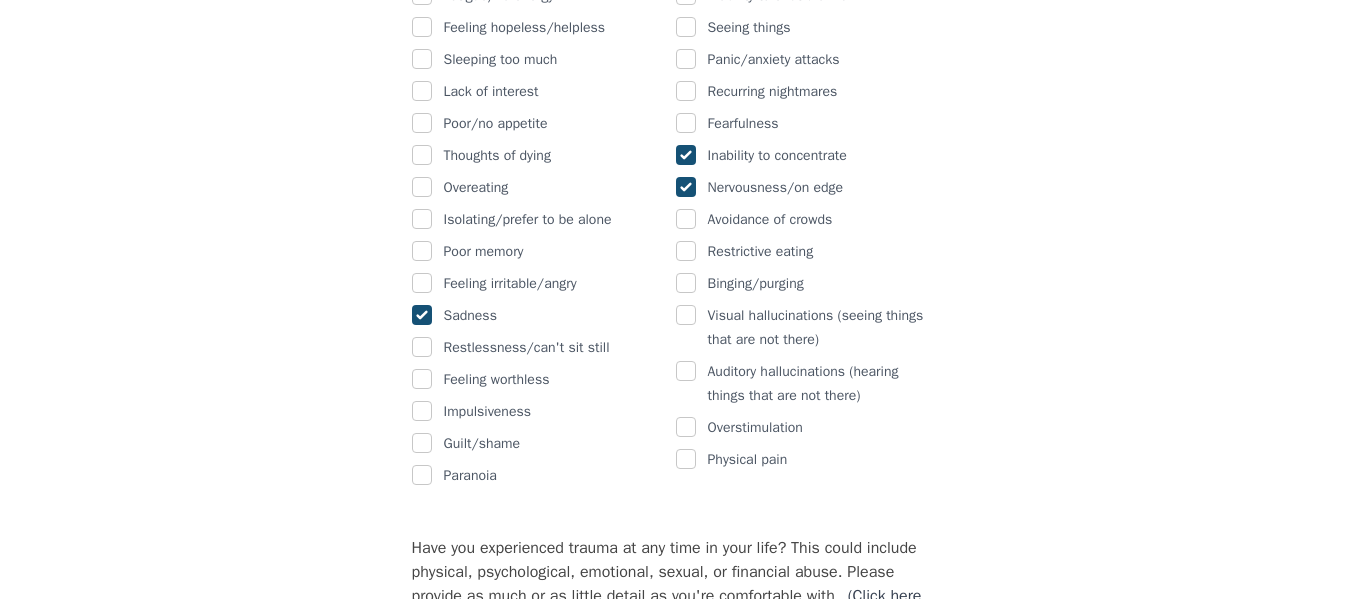 checkbox on "true" 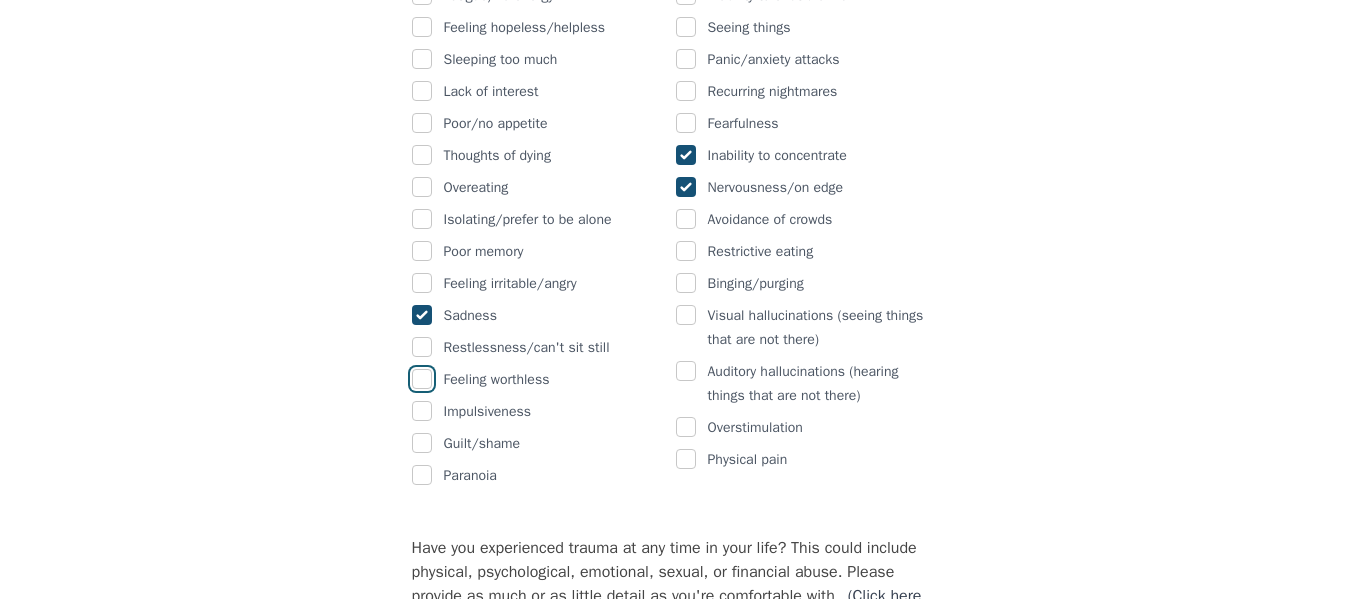 click at bounding box center (422, 379) 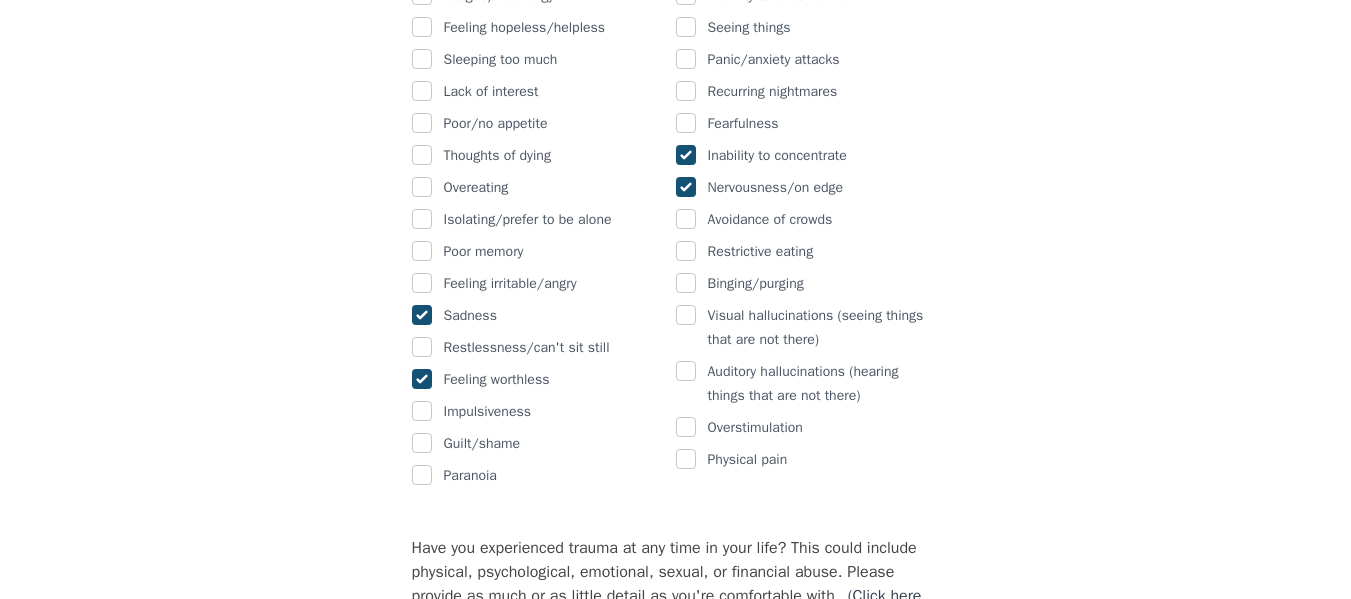checkbox on "true" 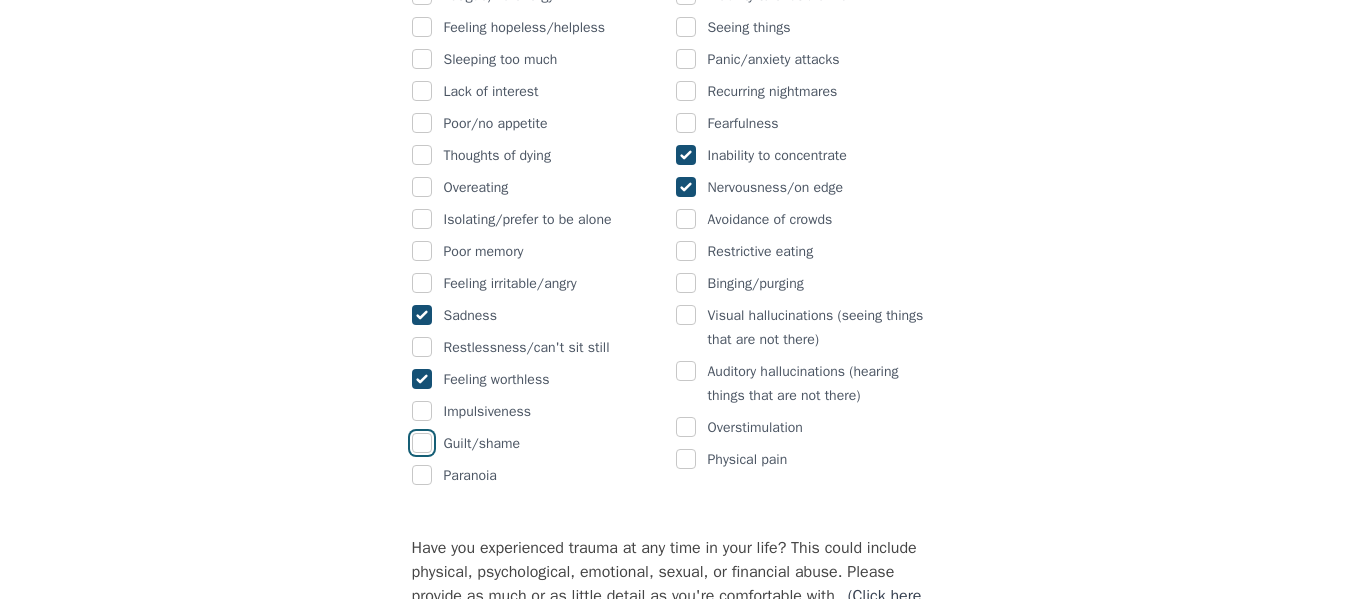 click at bounding box center [422, 443] 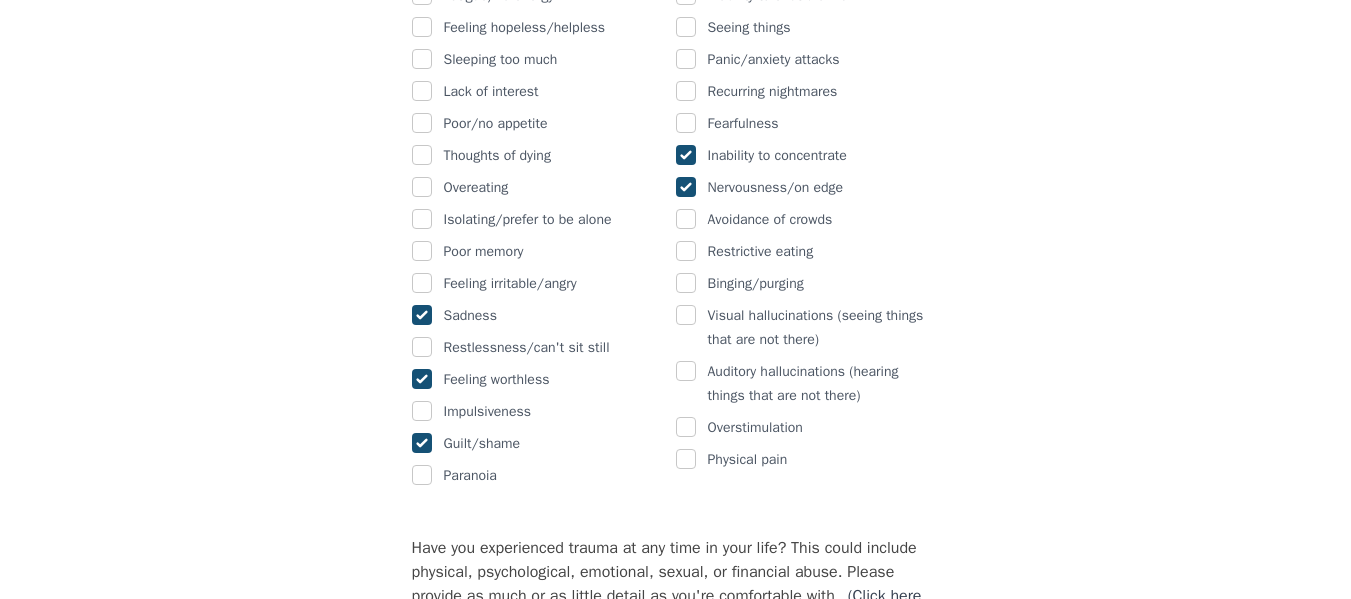 checkbox on "true" 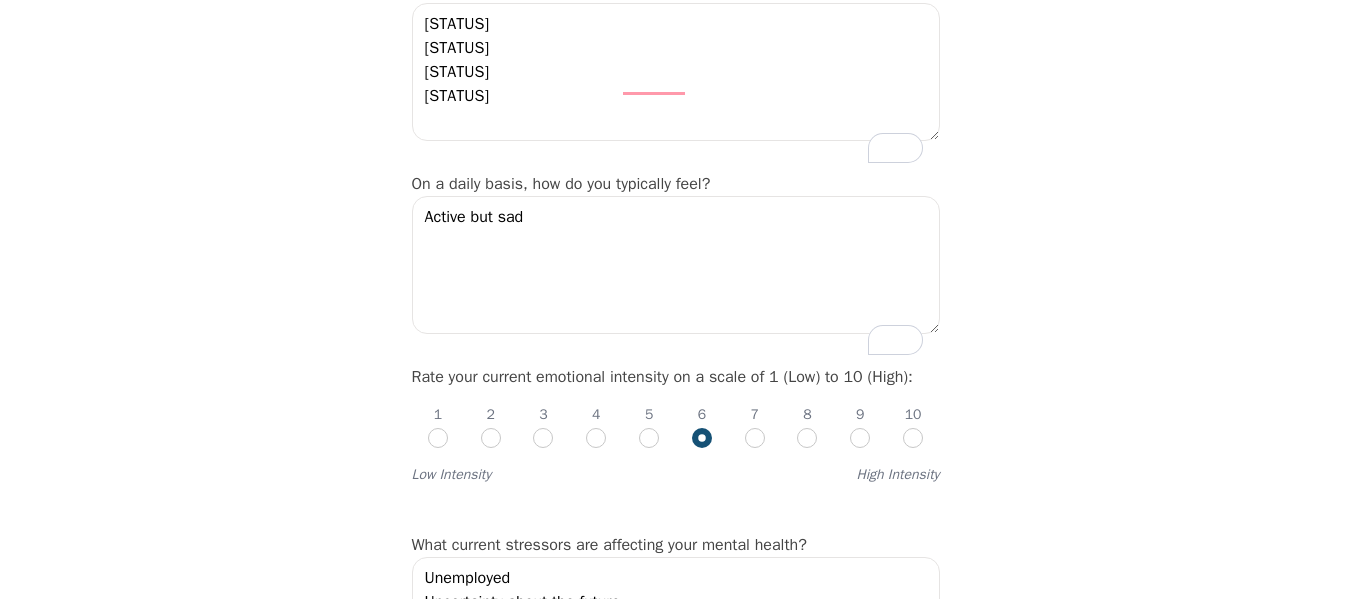 scroll, scrollTop: 500, scrollLeft: 0, axis: vertical 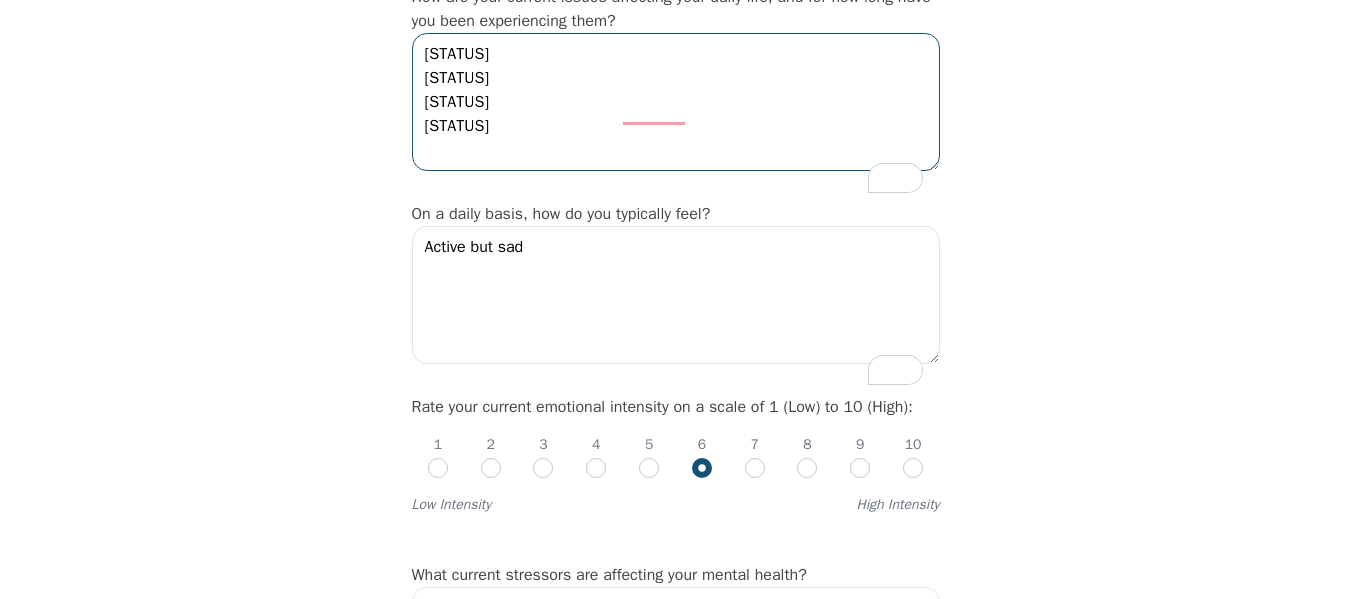 drag, startPoint x: 571, startPoint y: 160, endPoint x: 506, endPoint y: 162, distance: 65.03076 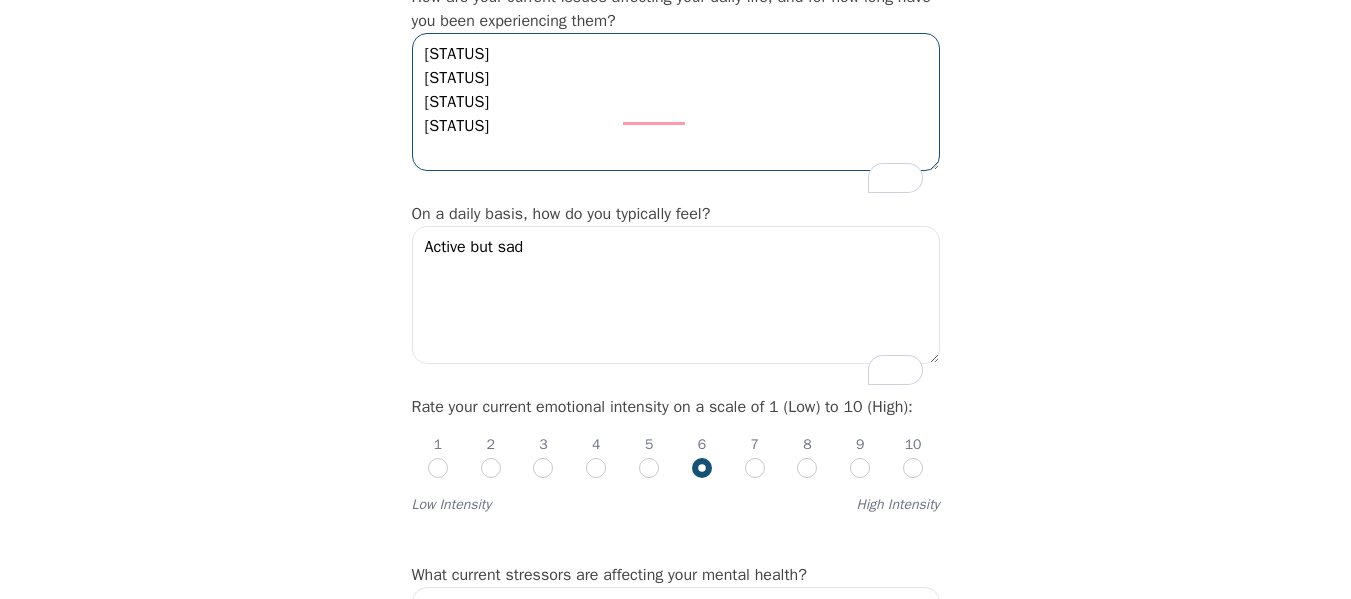 click on "[STATUS]
[STATUS]
[STATUS]
[STATUS]" at bounding box center [676, 102] 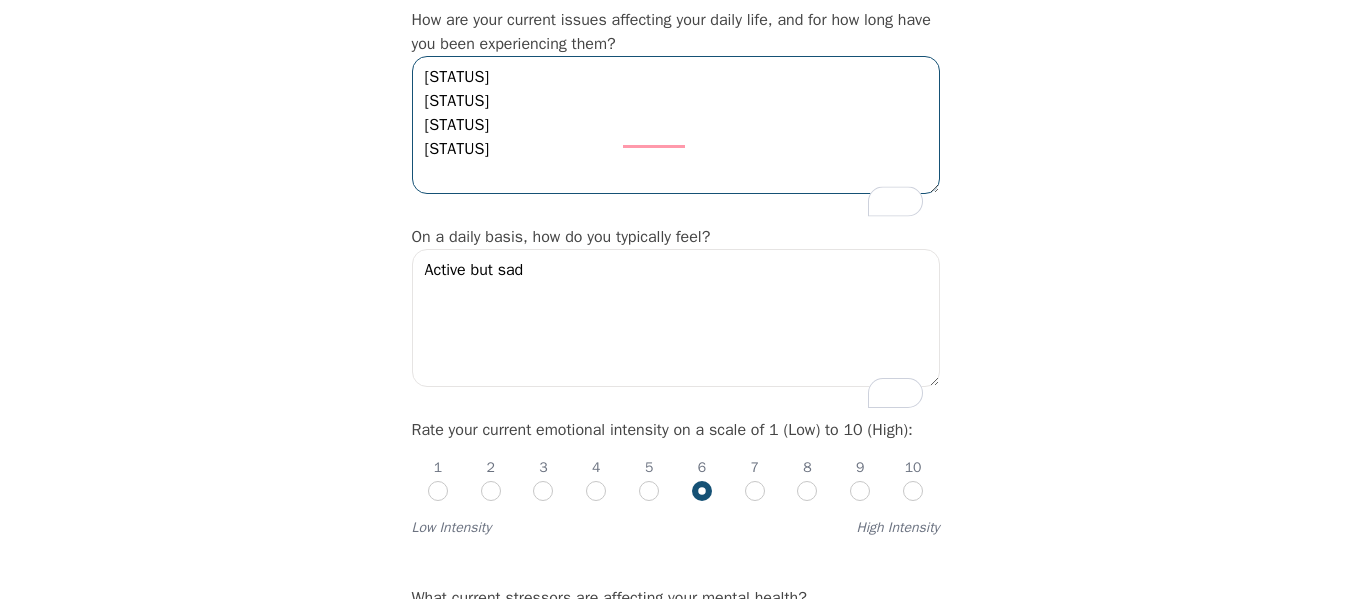 scroll, scrollTop: 300, scrollLeft: 0, axis: vertical 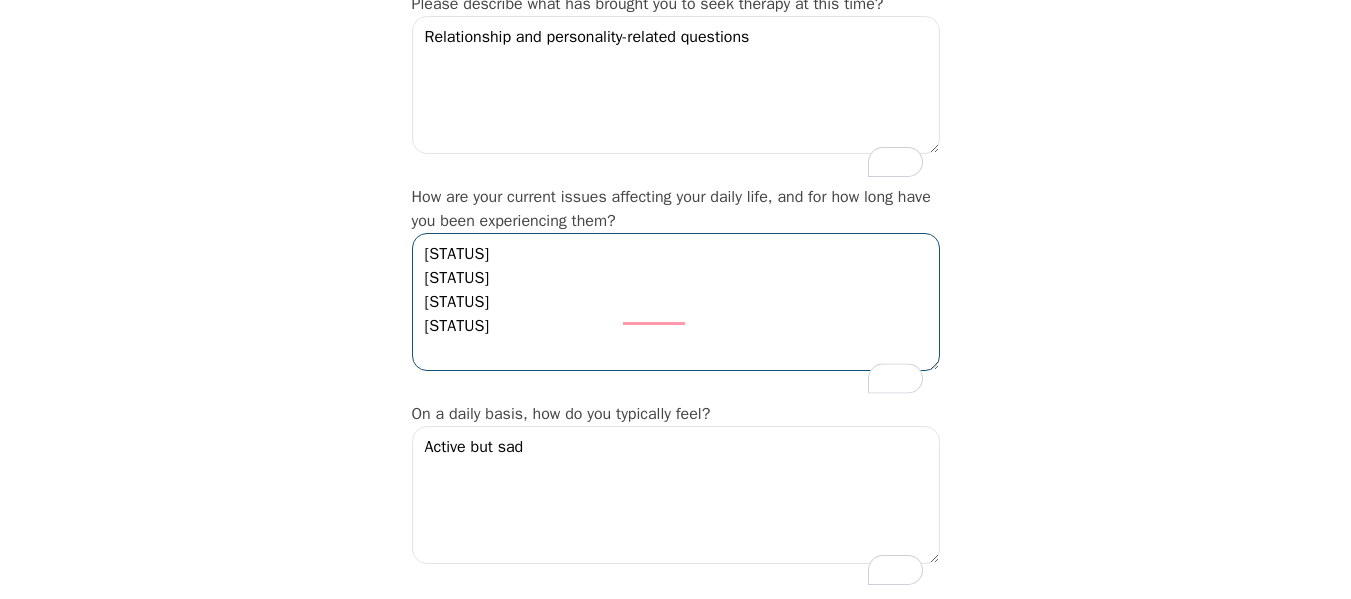 click on "[STATUS]
[STATUS]
[STATUS]
[STATUS]" at bounding box center (676, 302) 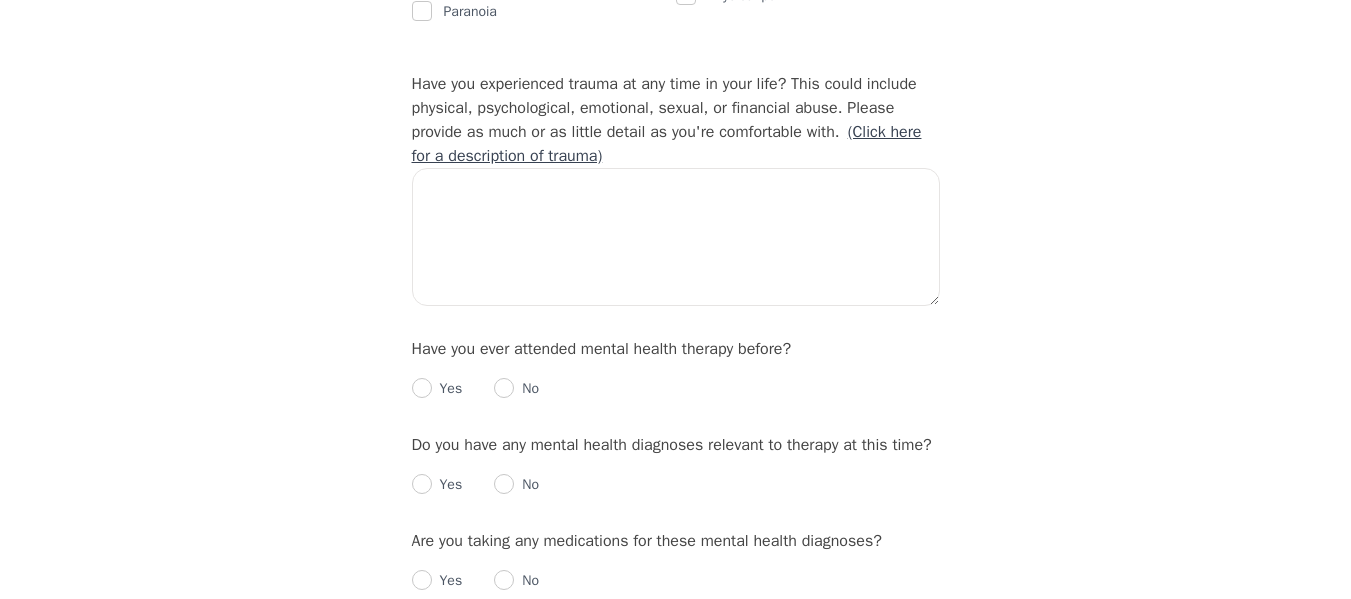 scroll, scrollTop: 1800, scrollLeft: 0, axis: vertical 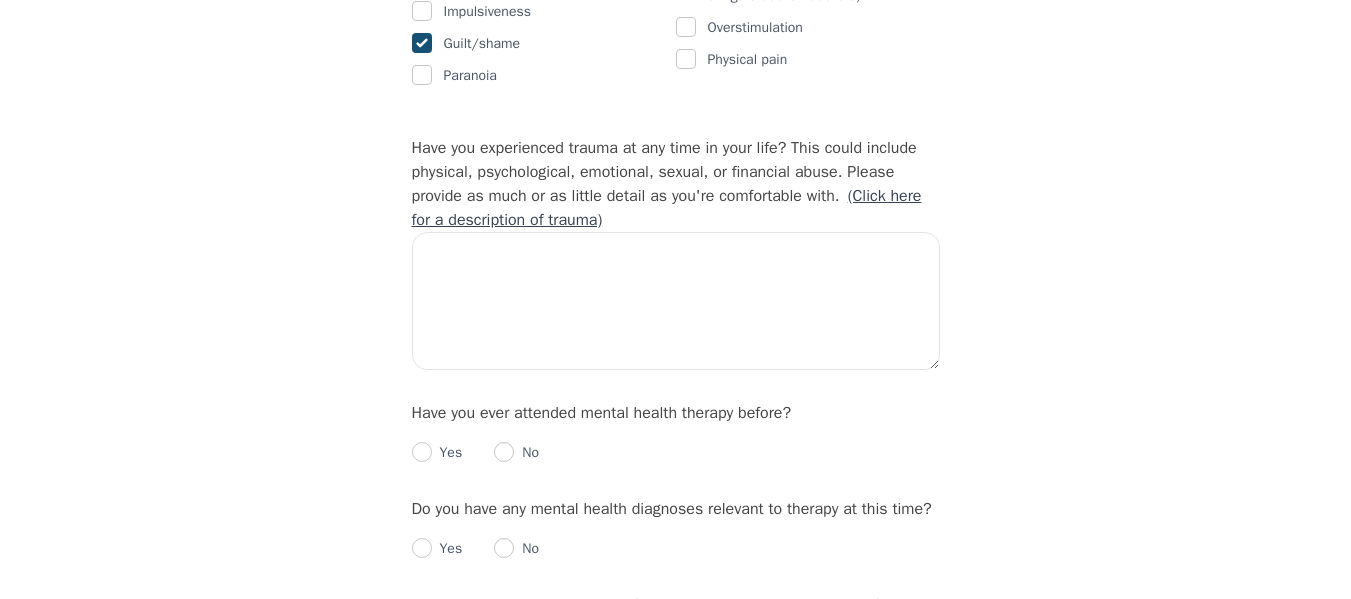 type on "Romantic attractions
Personality and behavioural question and concerns
Anxiety
Unresolved inner-child issues" 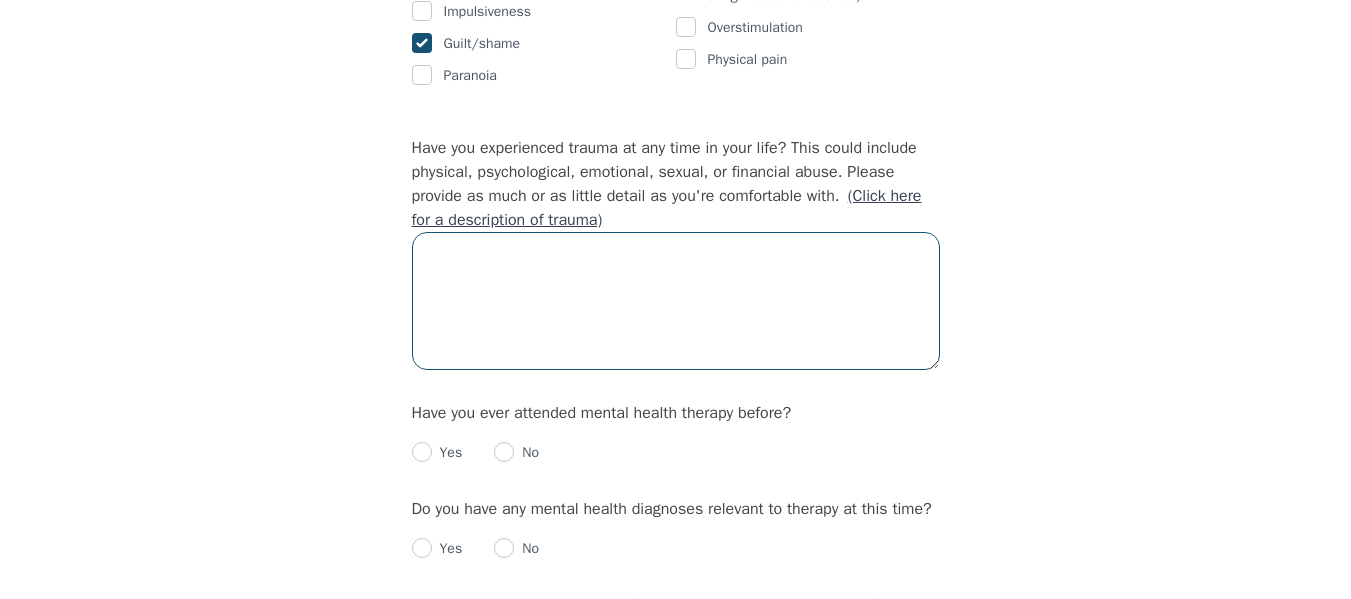 click at bounding box center (676, 301) 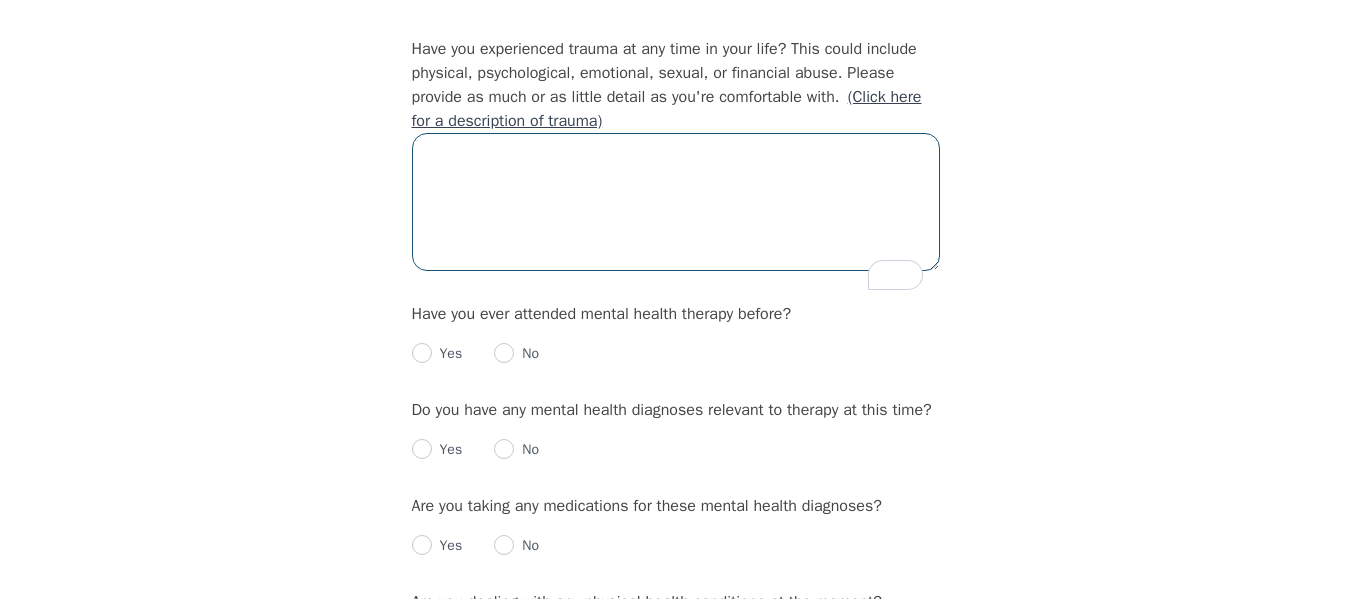 scroll, scrollTop: 1900, scrollLeft: 0, axis: vertical 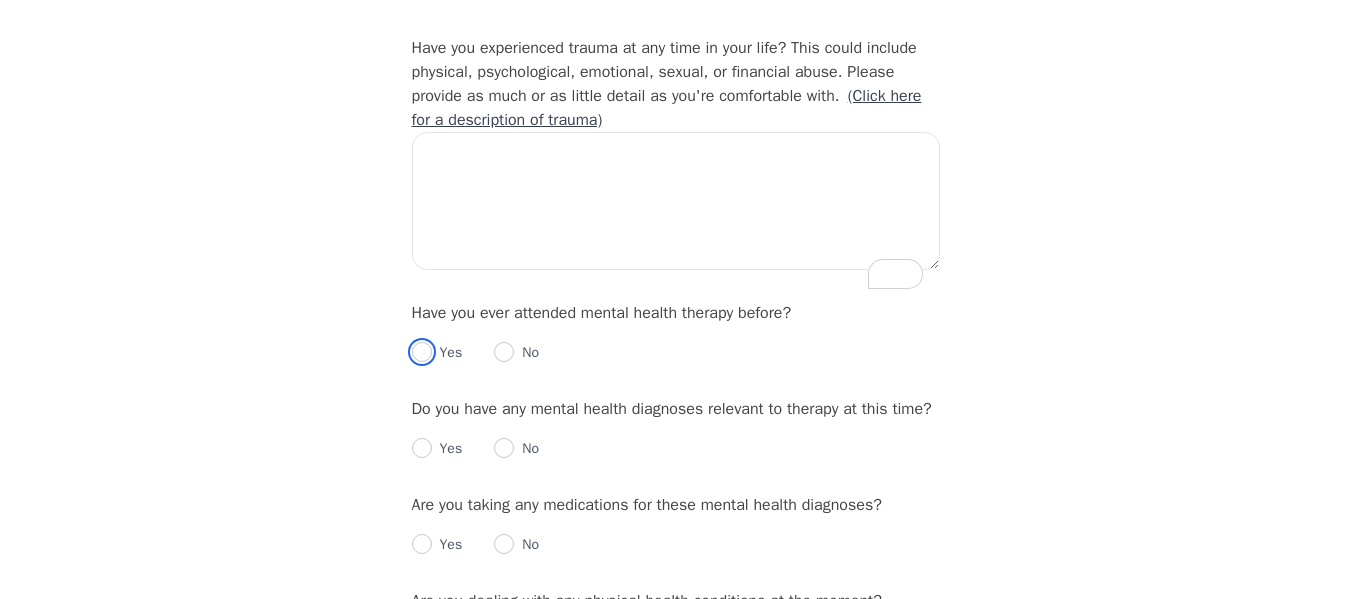 click at bounding box center (422, 352) 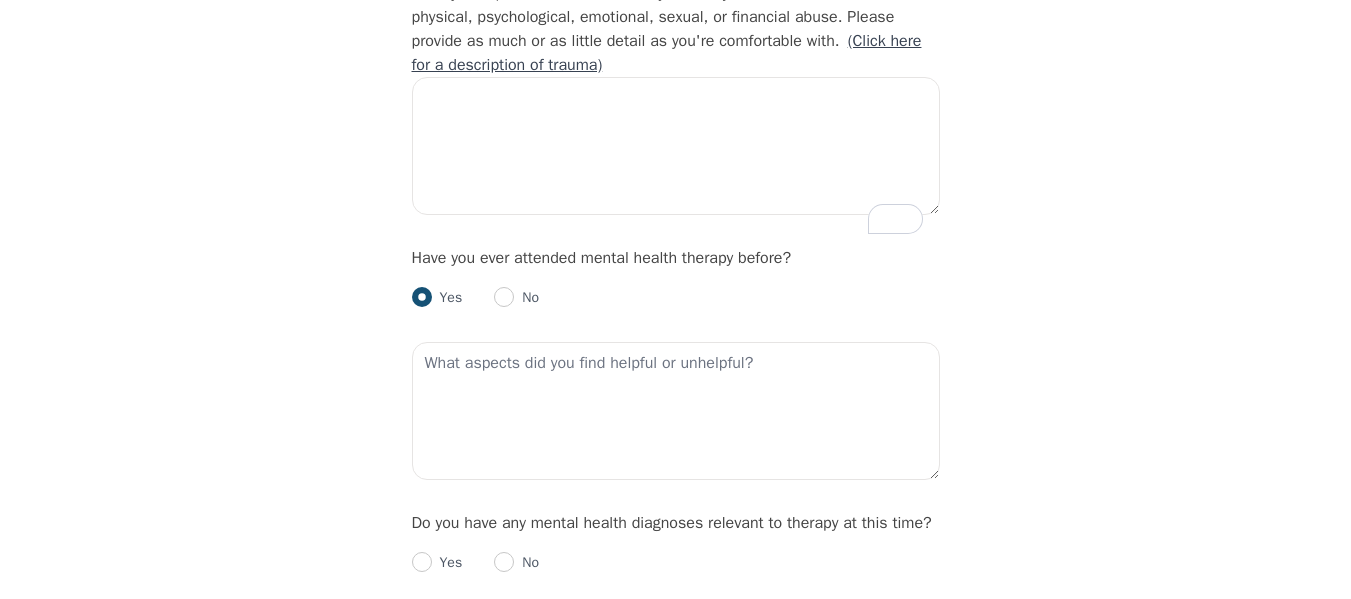 scroll, scrollTop: 2000, scrollLeft: 0, axis: vertical 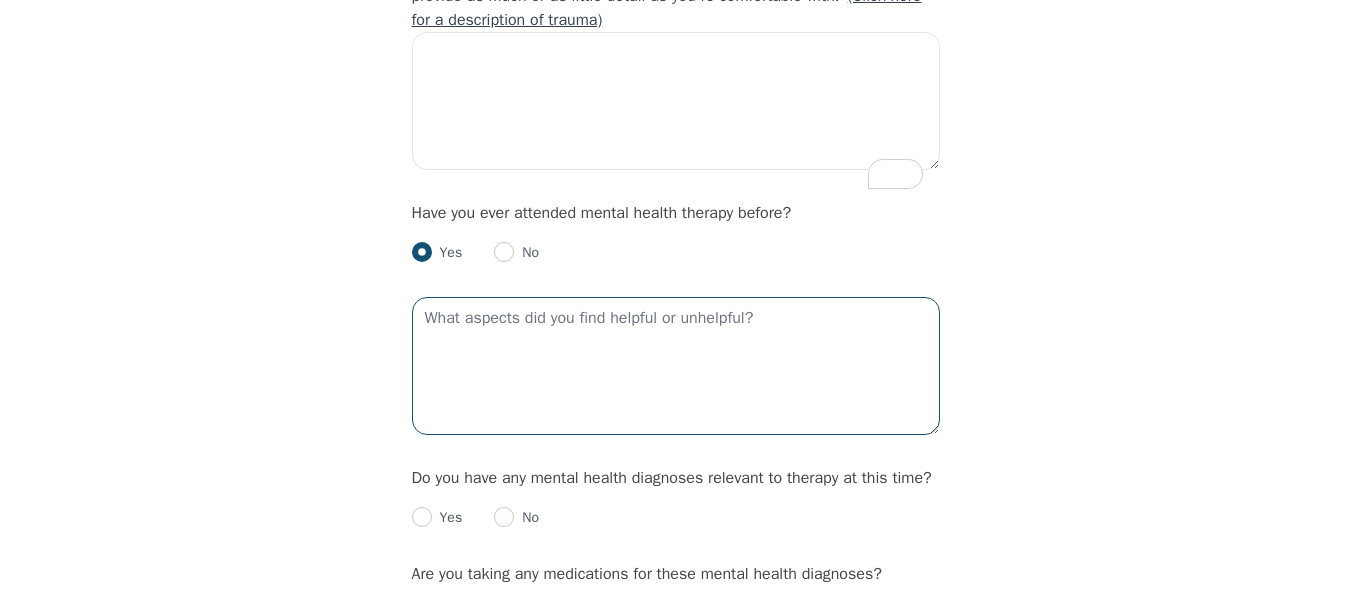 click at bounding box center [676, 366] 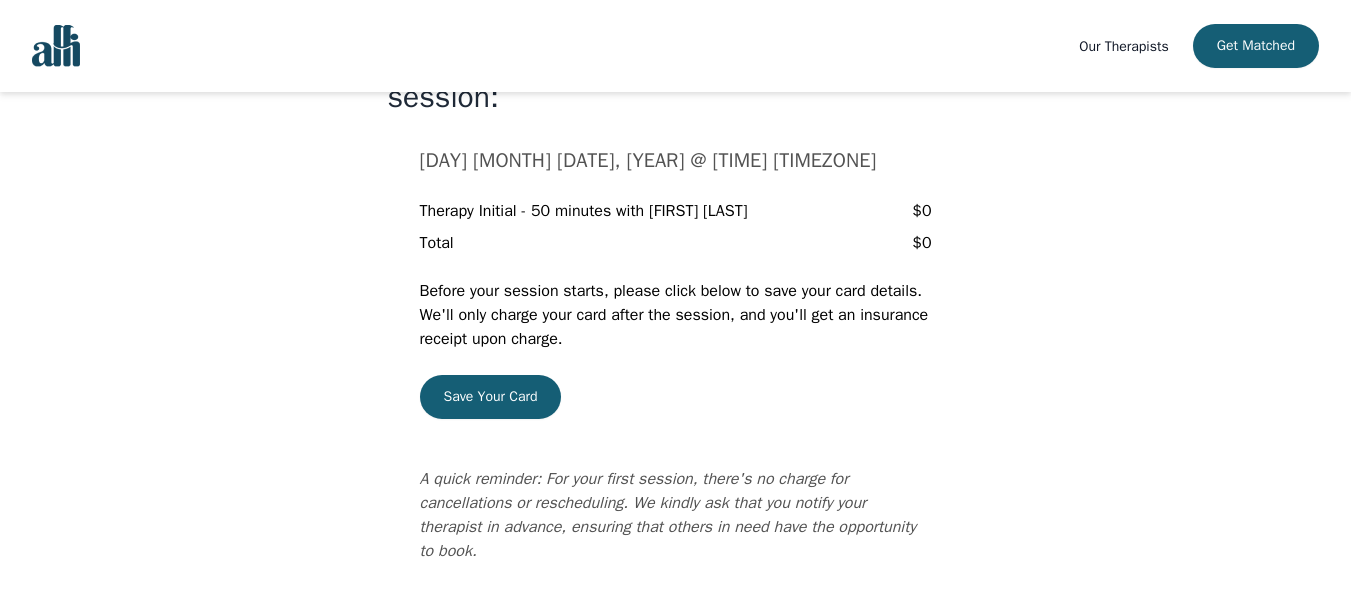scroll, scrollTop: 117, scrollLeft: 0, axis: vertical 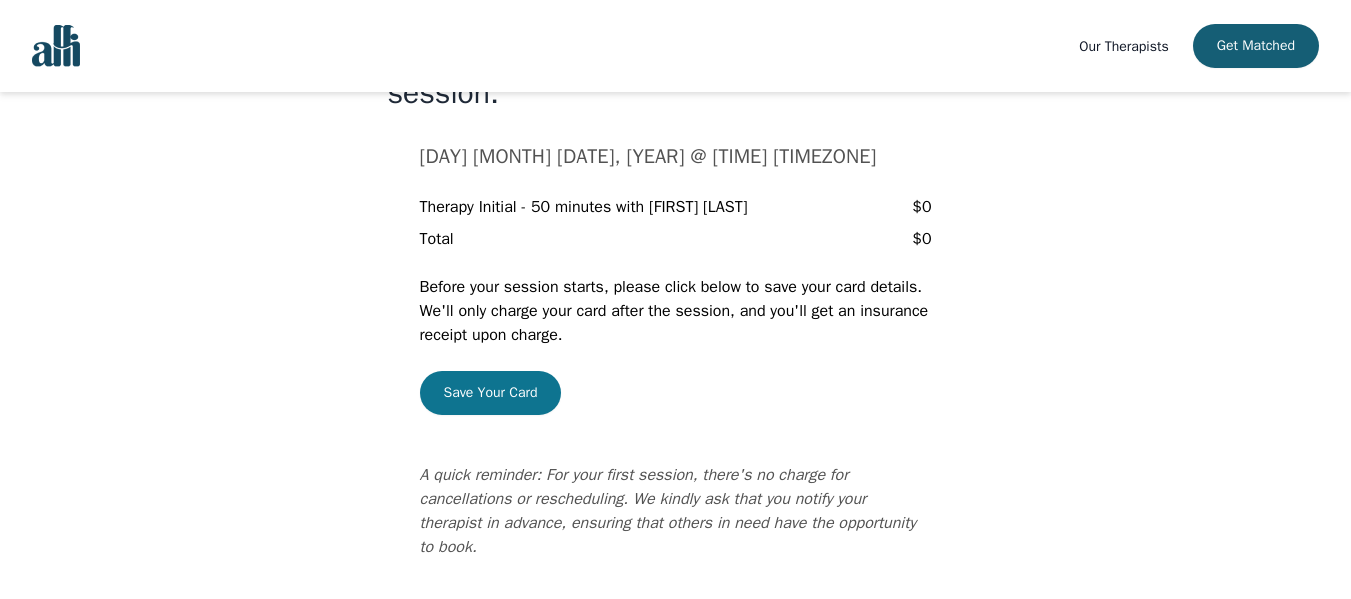 click on "Save Your Card" at bounding box center (491, 393) 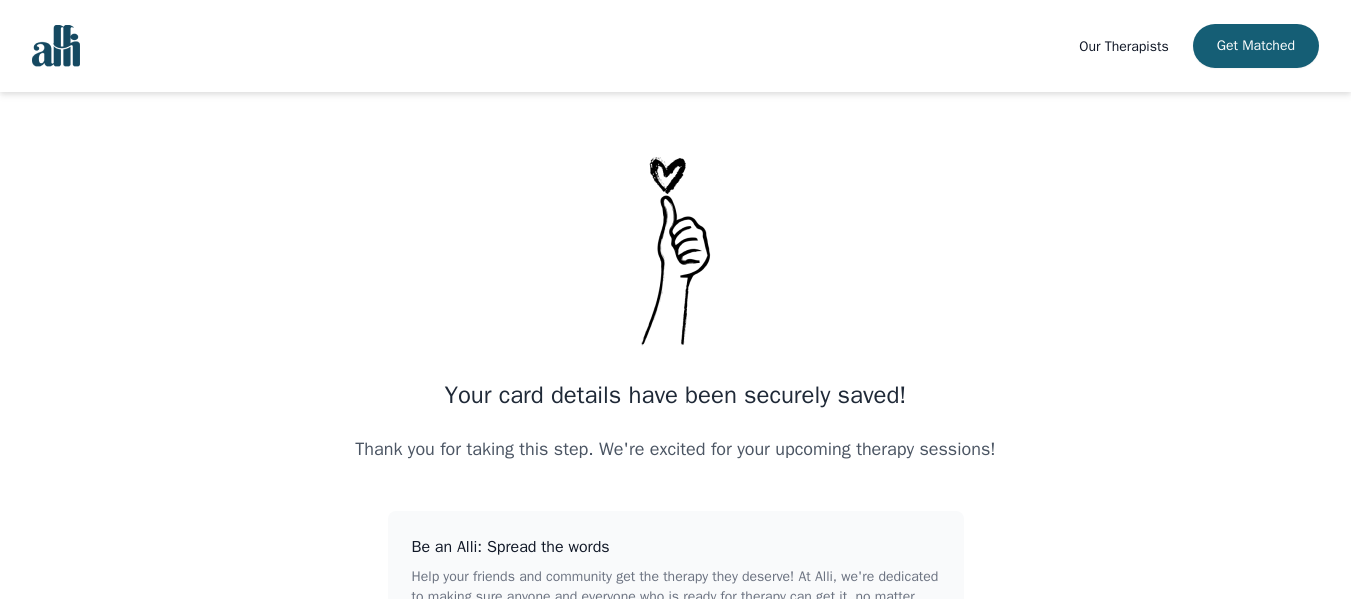 scroll, scrollTop: 0, scrollLeft: 0, axis: both 